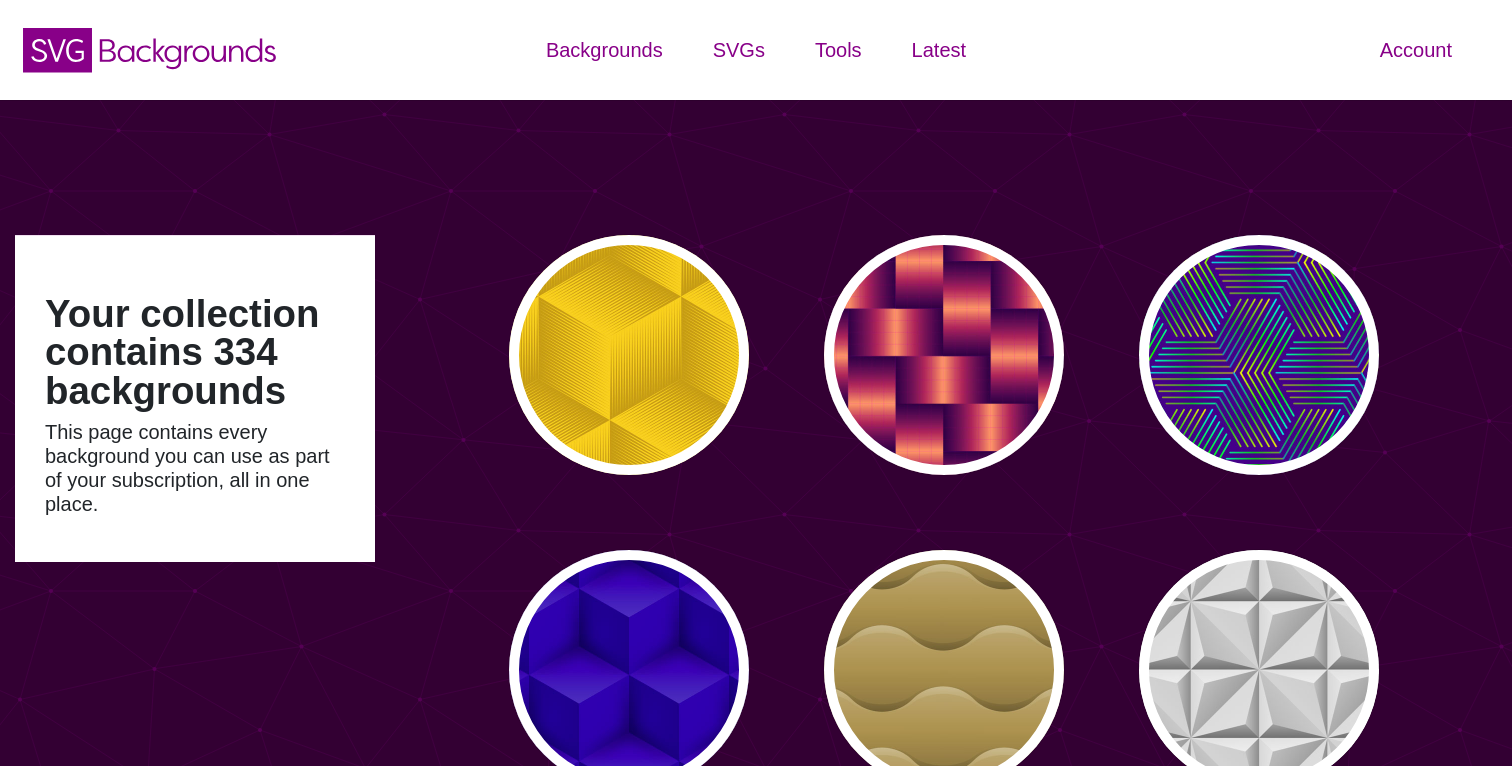 scroll, scrollTop: 0, scrollLeft: 0, axis: both 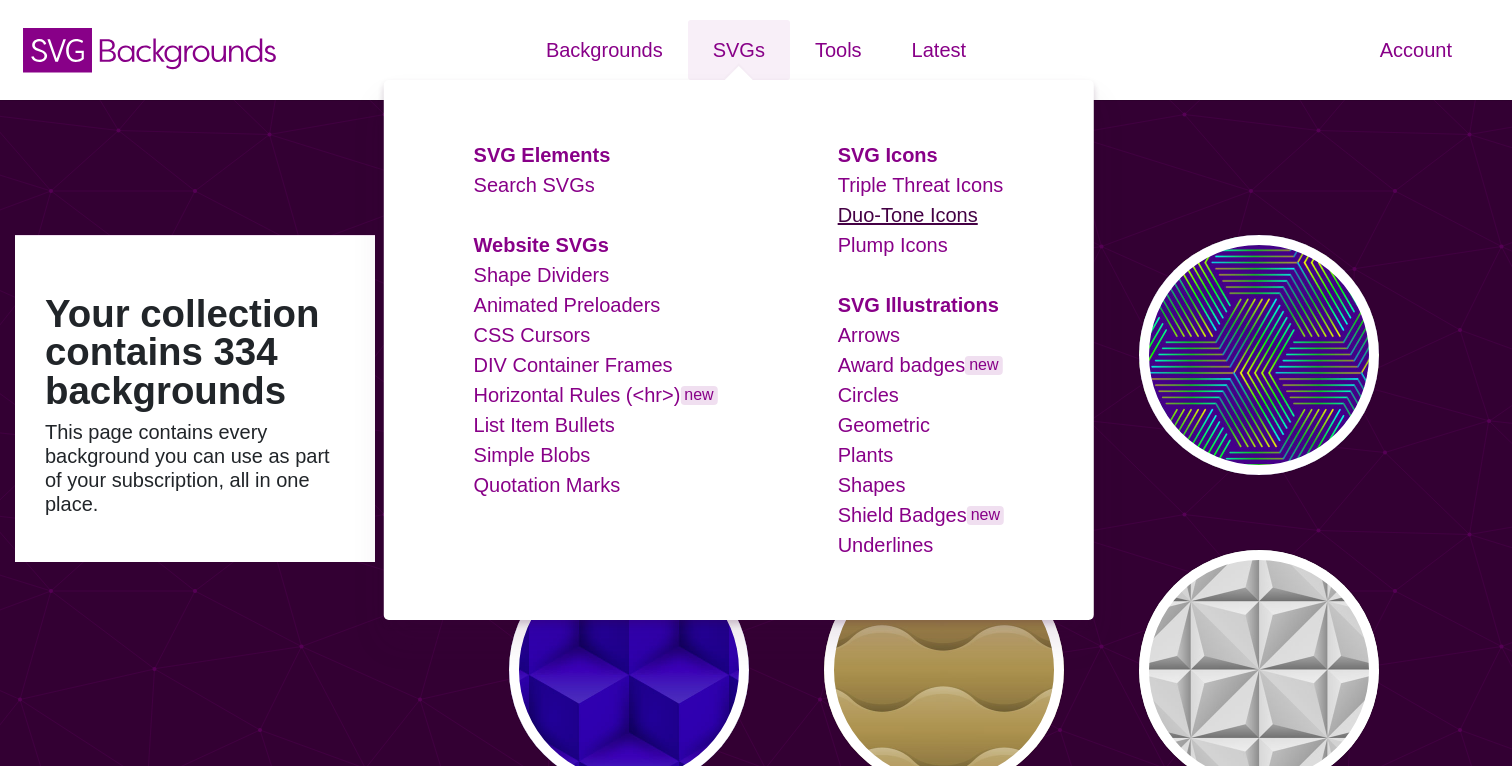 click on "Duo-Tone Icons" at bounding box center (908, 215) 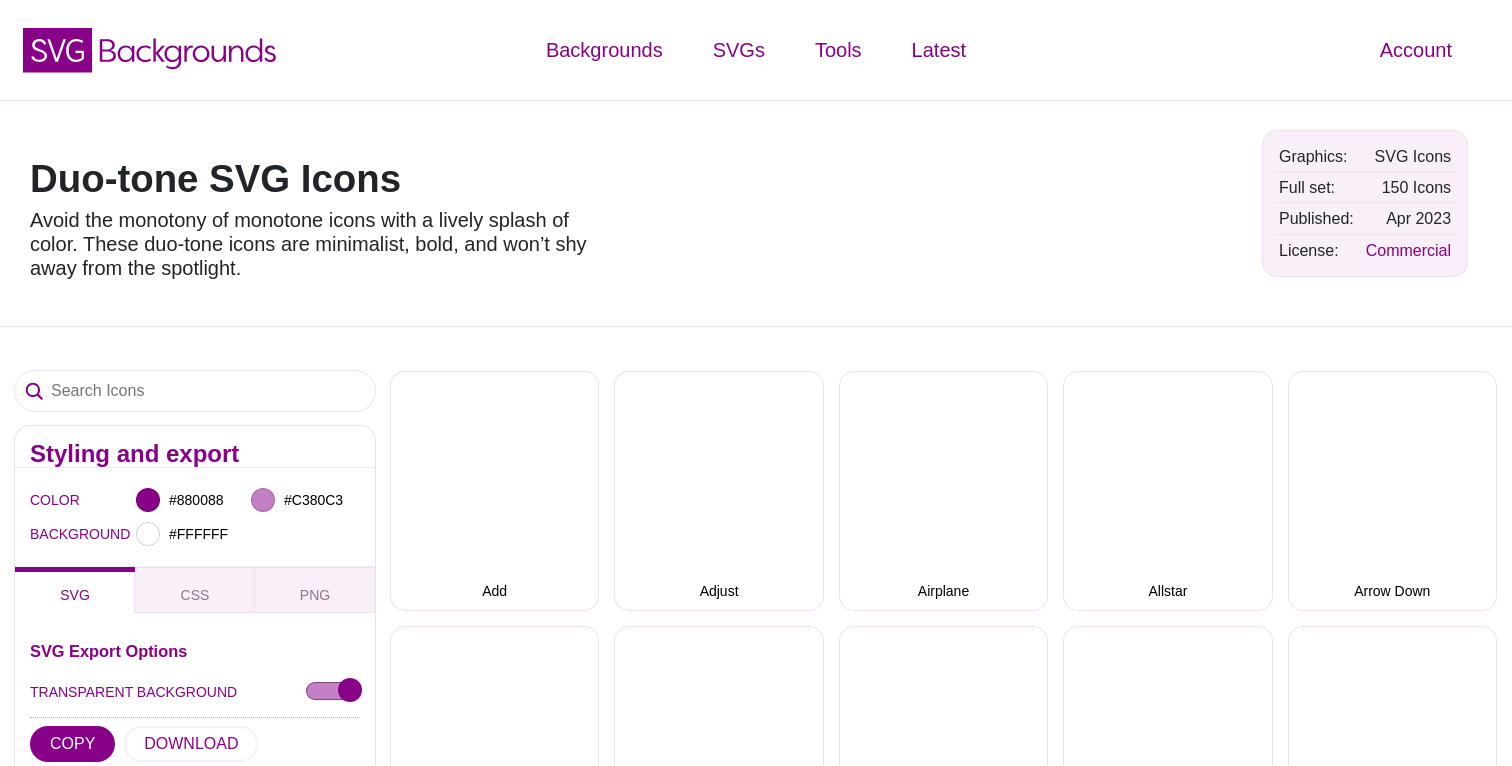 scroll, scrollTop: 0, scrollLeft: 0, axis: both 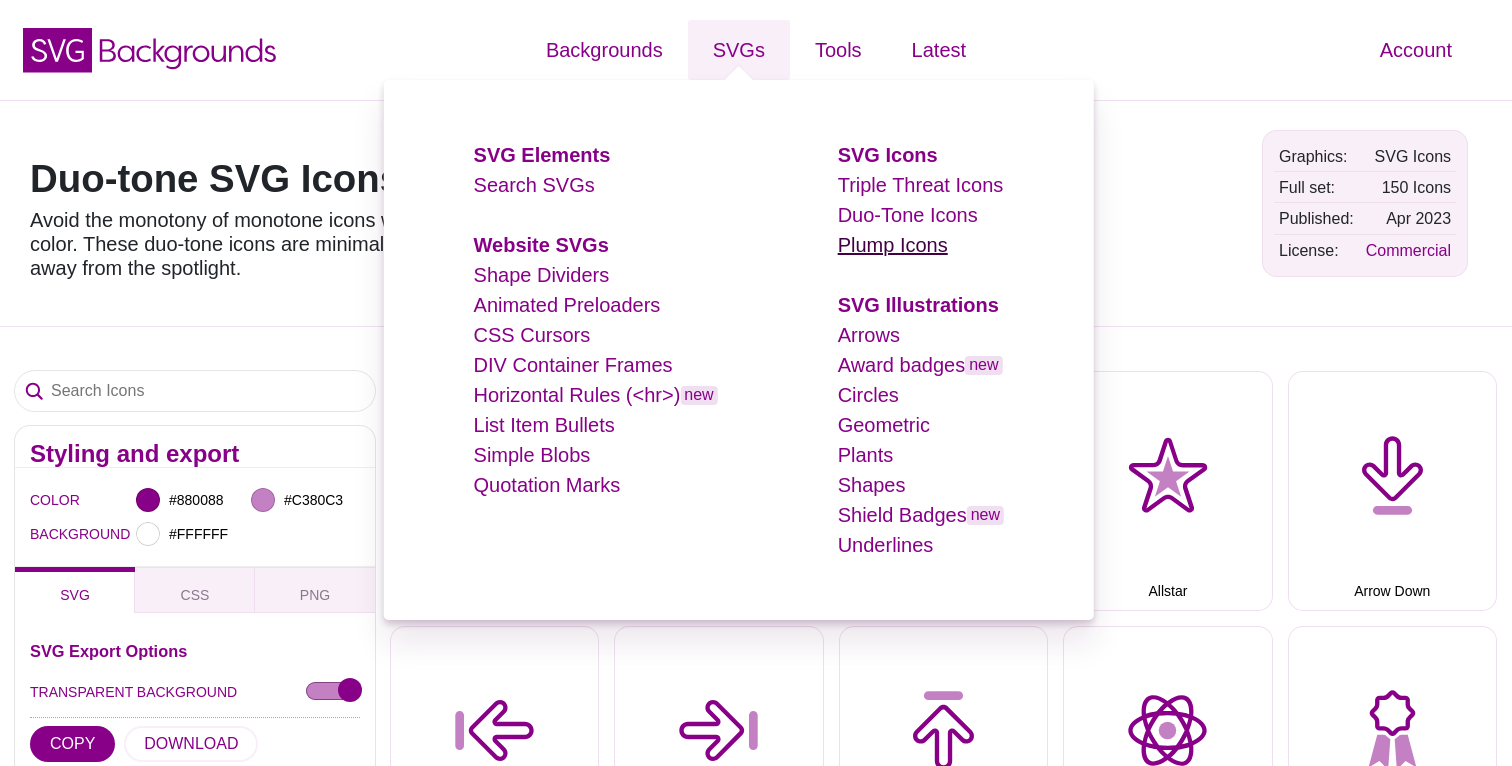 click on "Plump Icons" at bounding box center [893, 245] 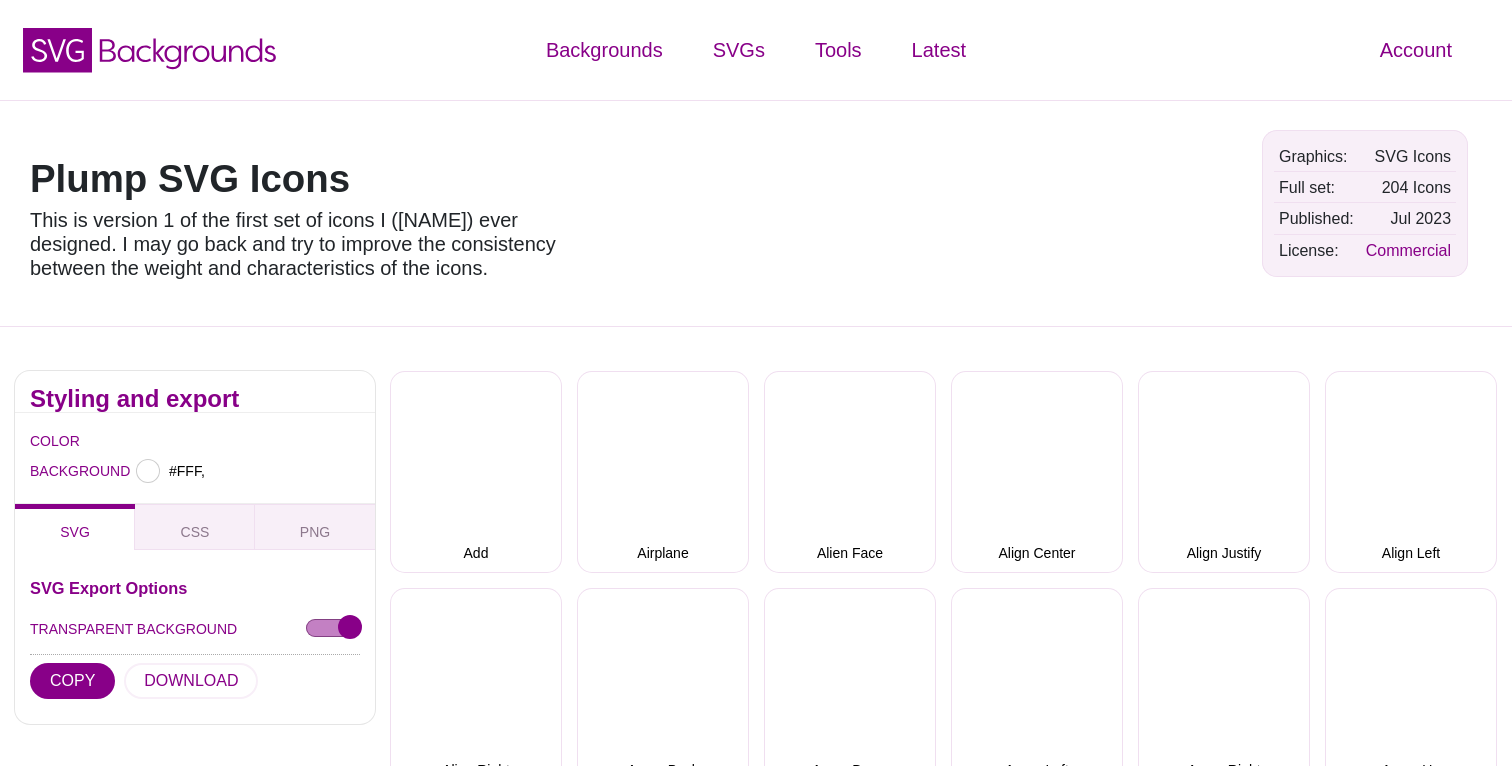 scroll, scrollTop: 0, scrollLeft: 0, axis: both 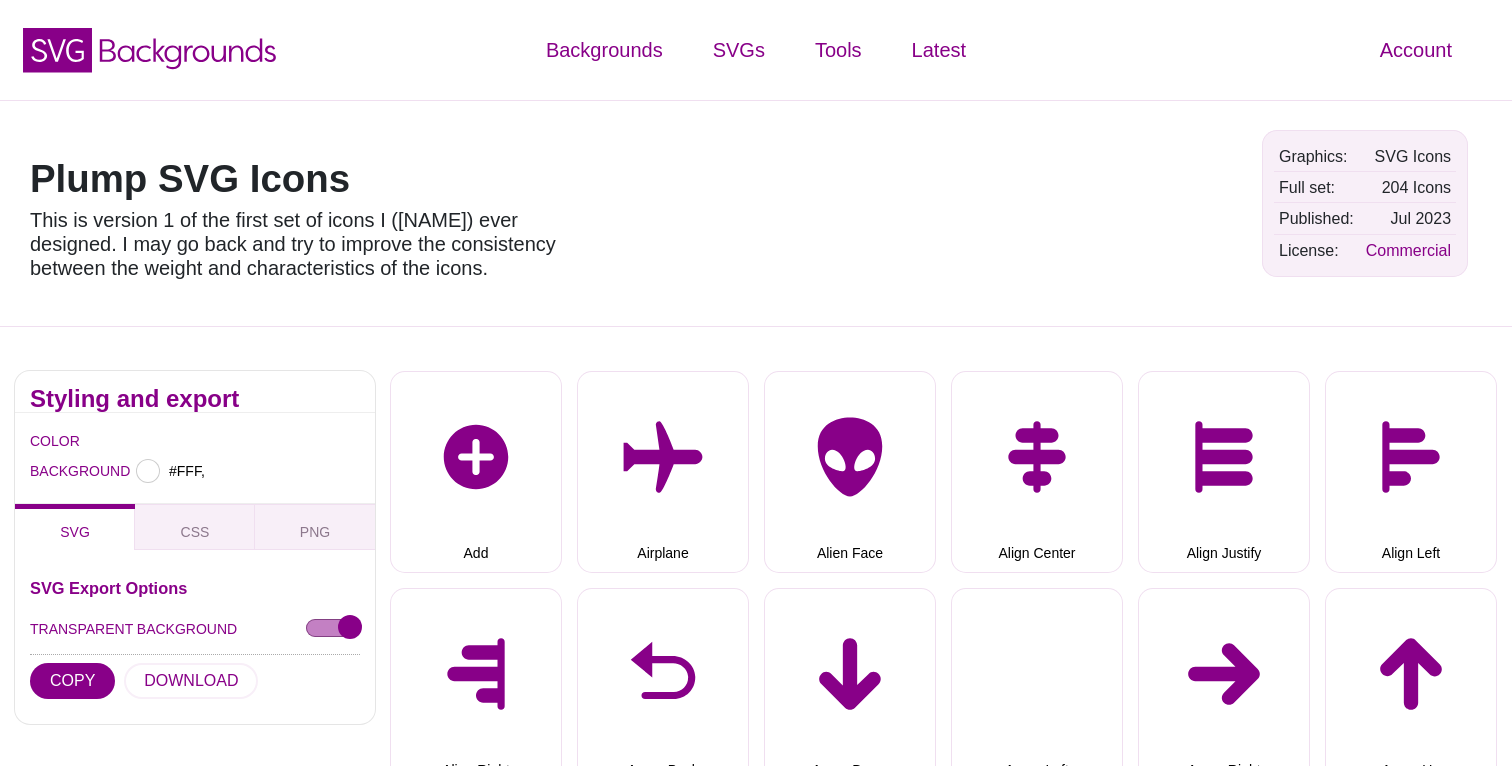 type on "#FFFFFF" 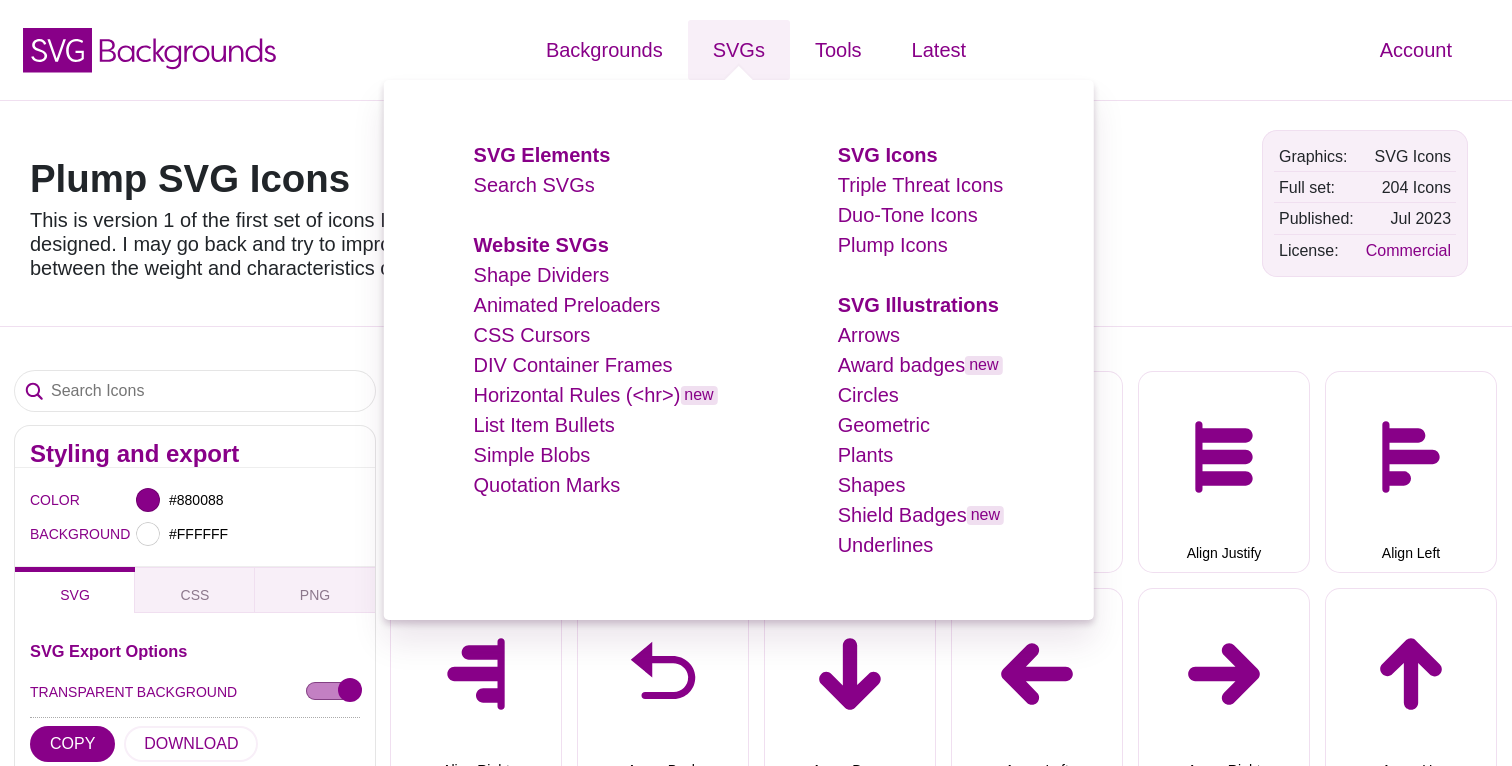 click on "SVGs" at bounding box center [739, 50] 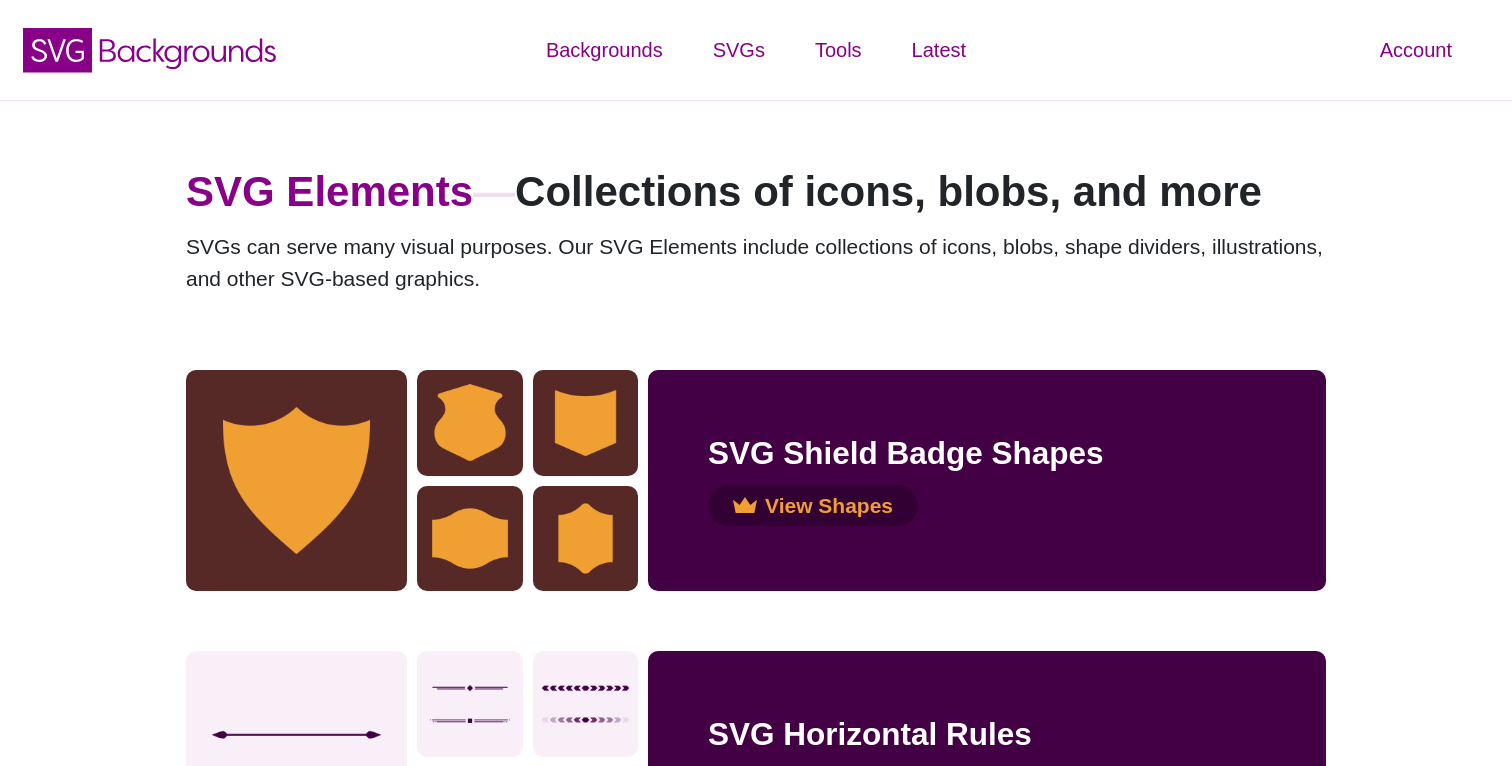 scroll, scrollTop: 0, scrollLeft: 0, axis: both 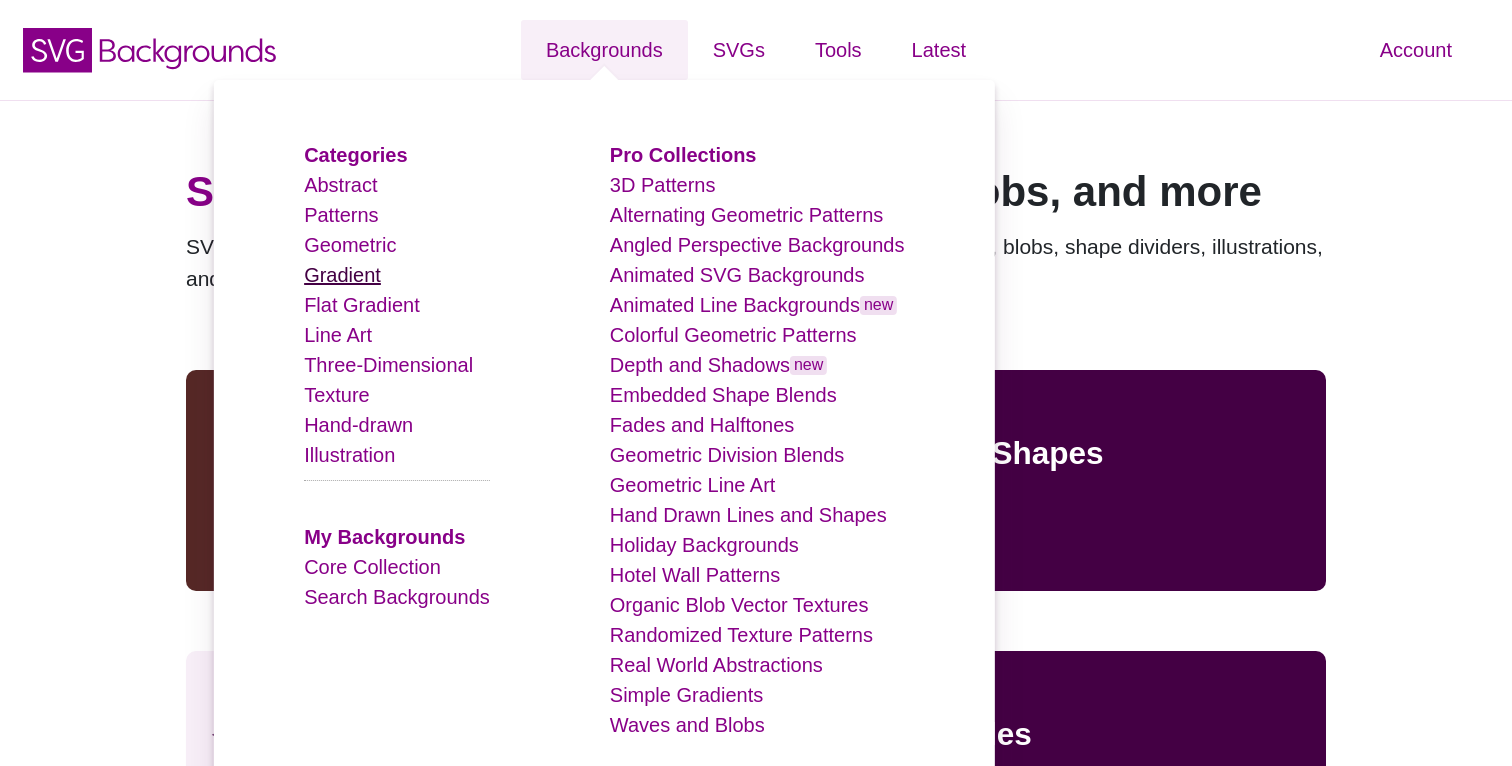 click on "Gradient" at bounding box center [342, 275] 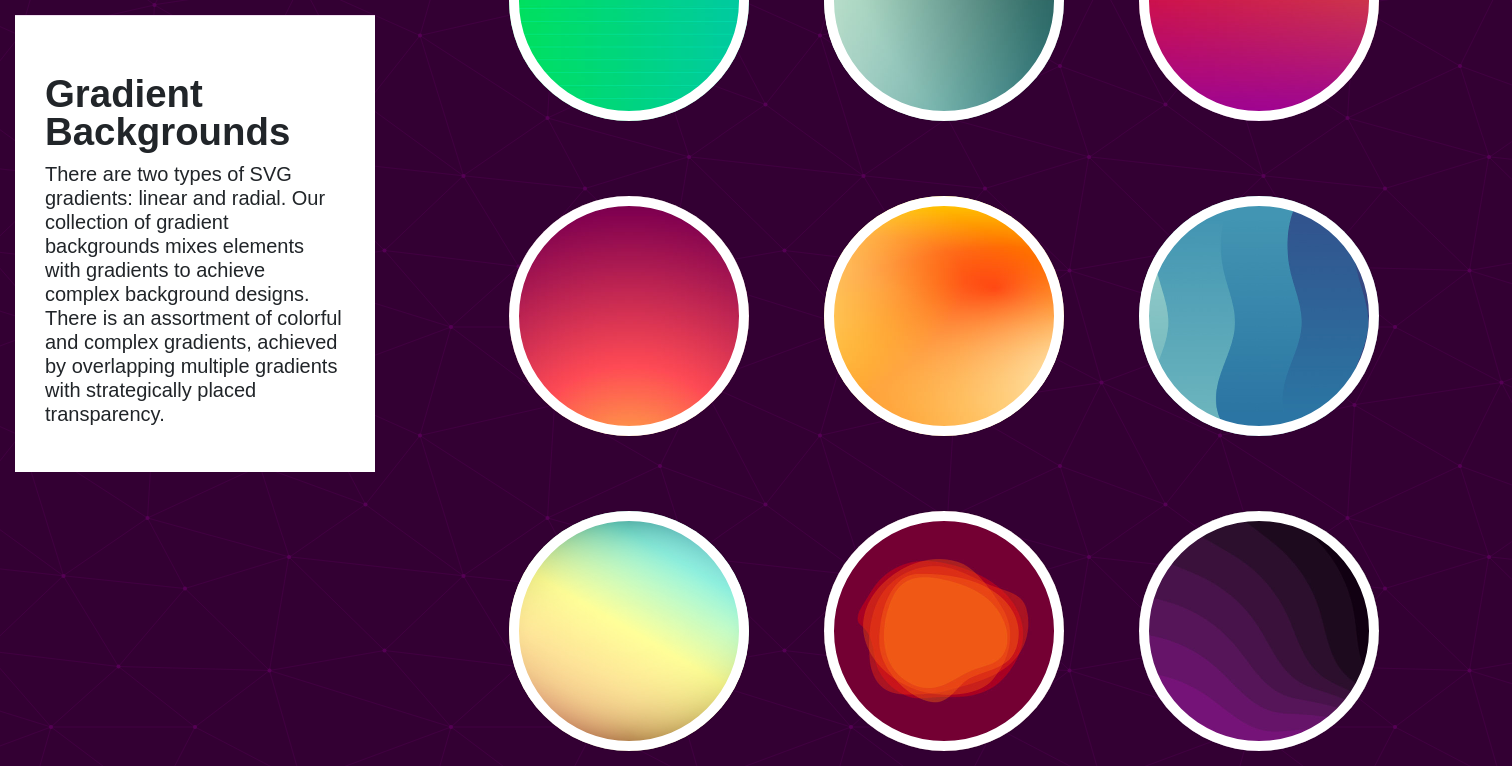 scroll, scrollTop: 11184, scrollLeft: 0, axis: vertical 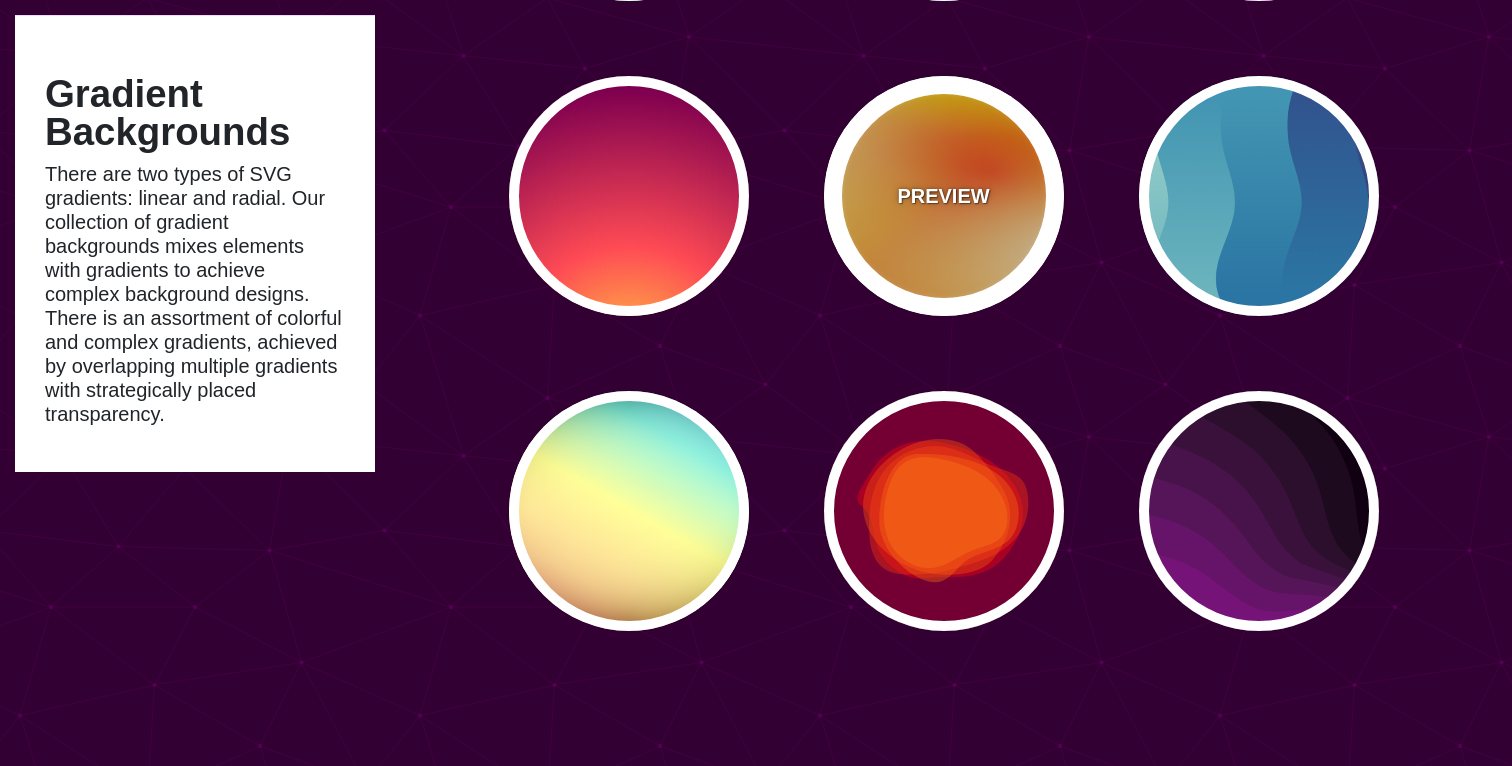 click on "PREVIEW" at bounding box center (943, 196) 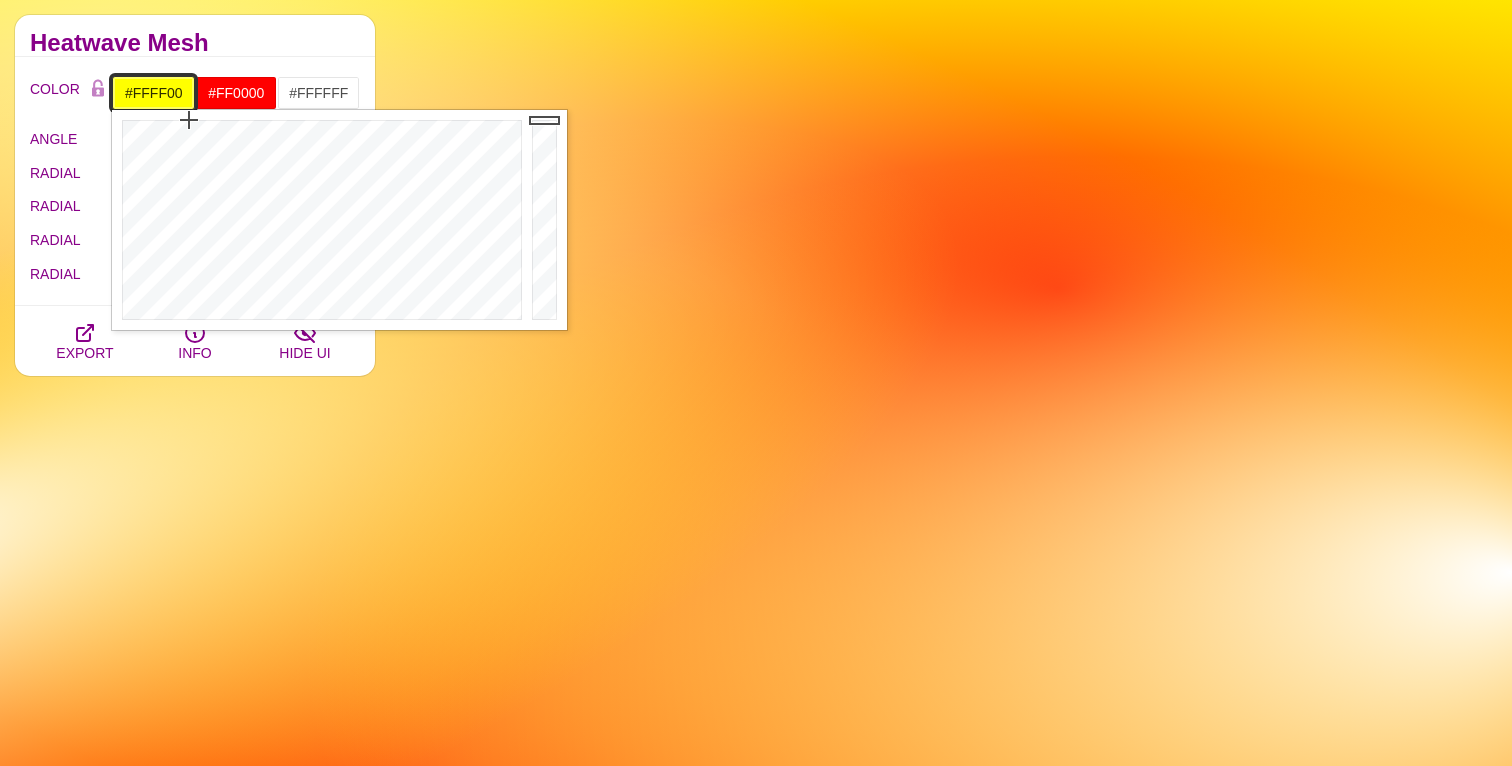 click on "#FFFF00" at bounding box center [153, 93] 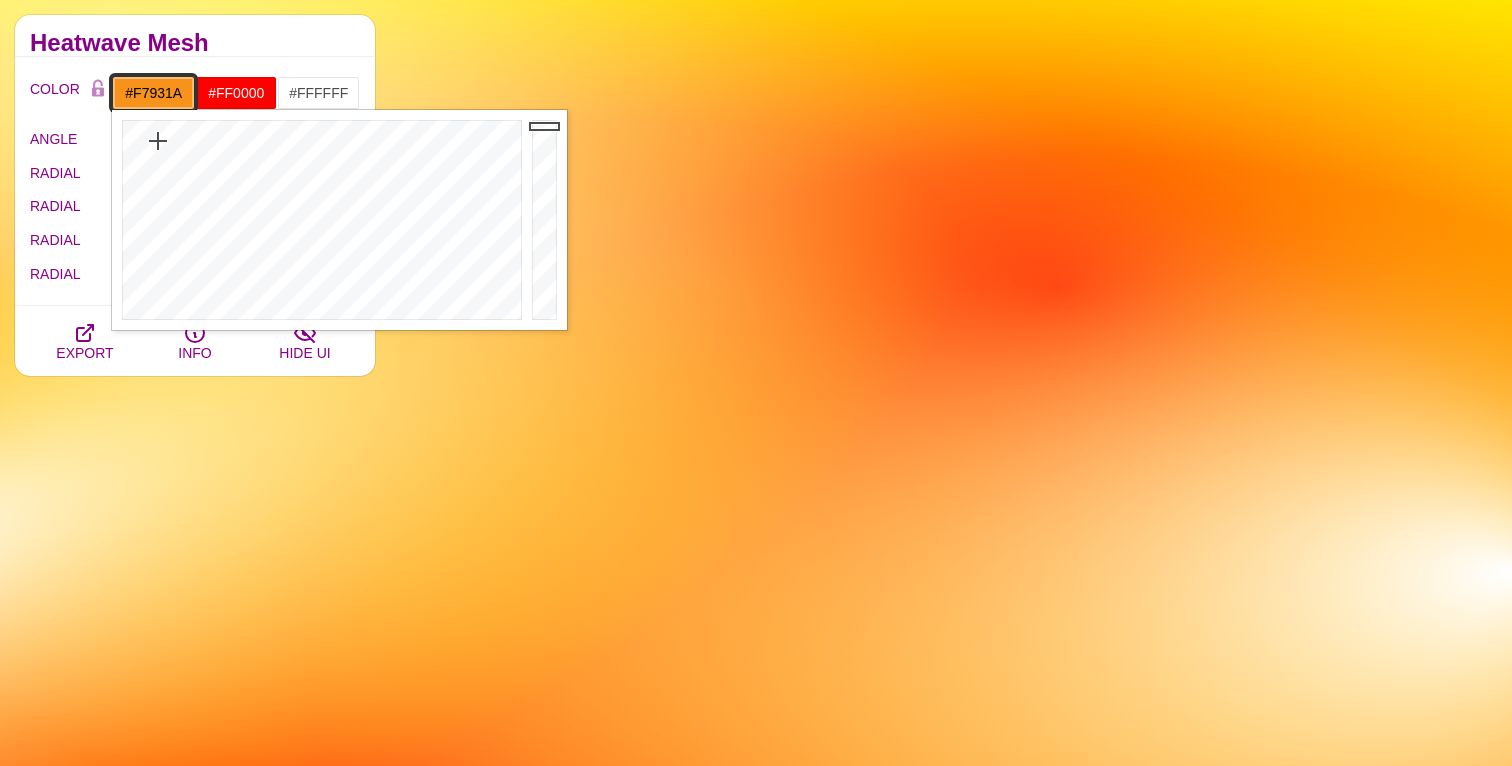type on "#F7931A" 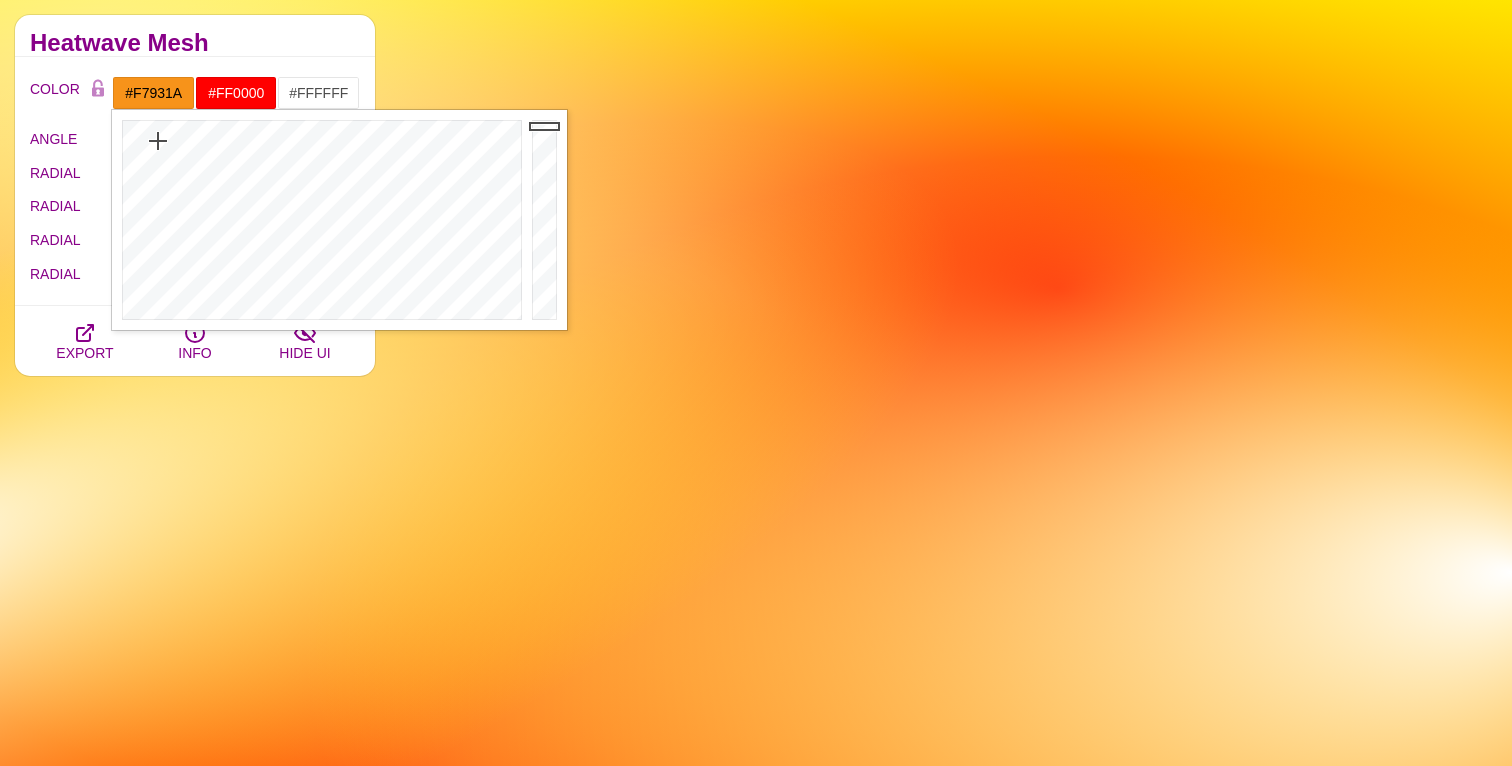 click on "Heatwave Mesh" at bounding box center [195, 36] 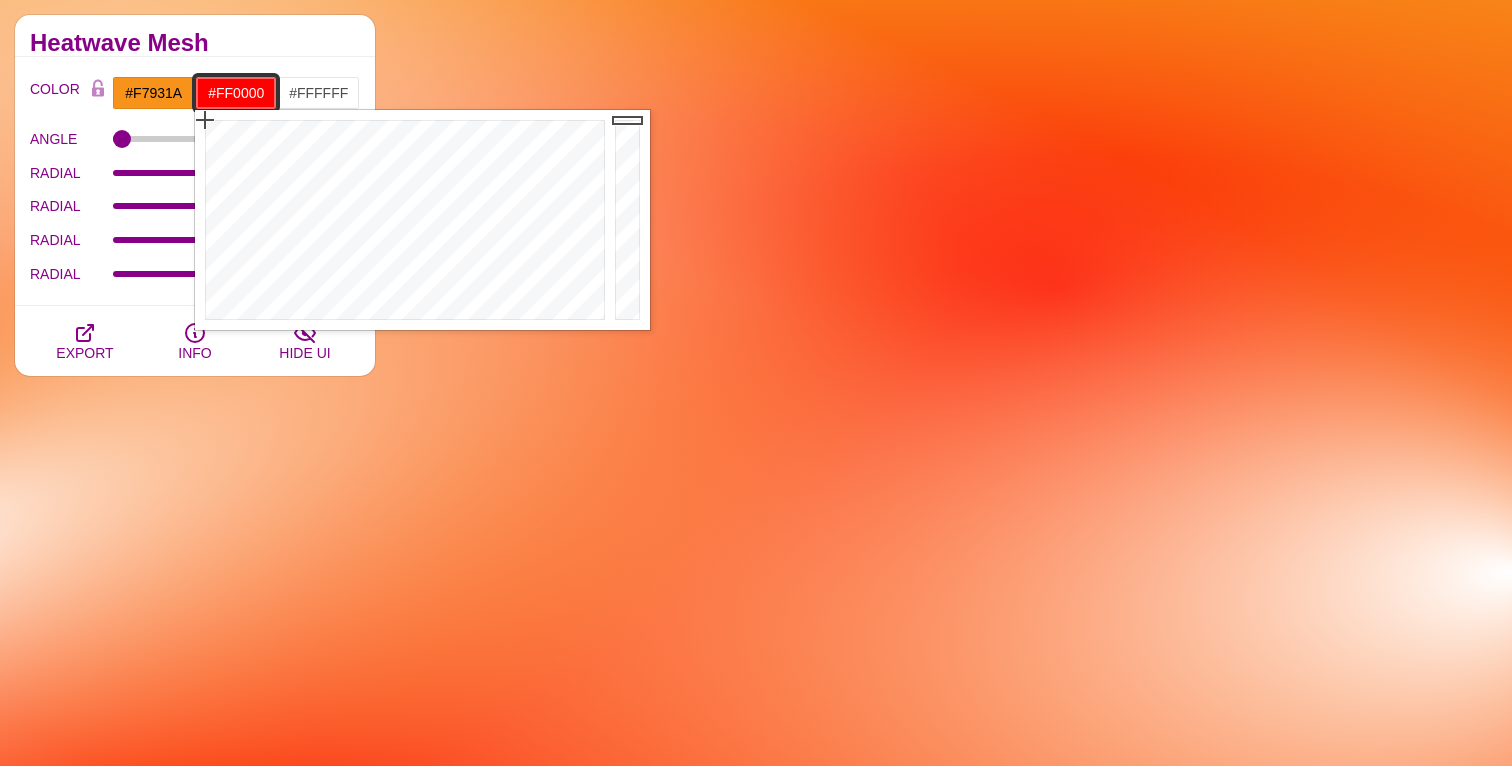 click on "#FF0000" at bounding box center [236, 93] 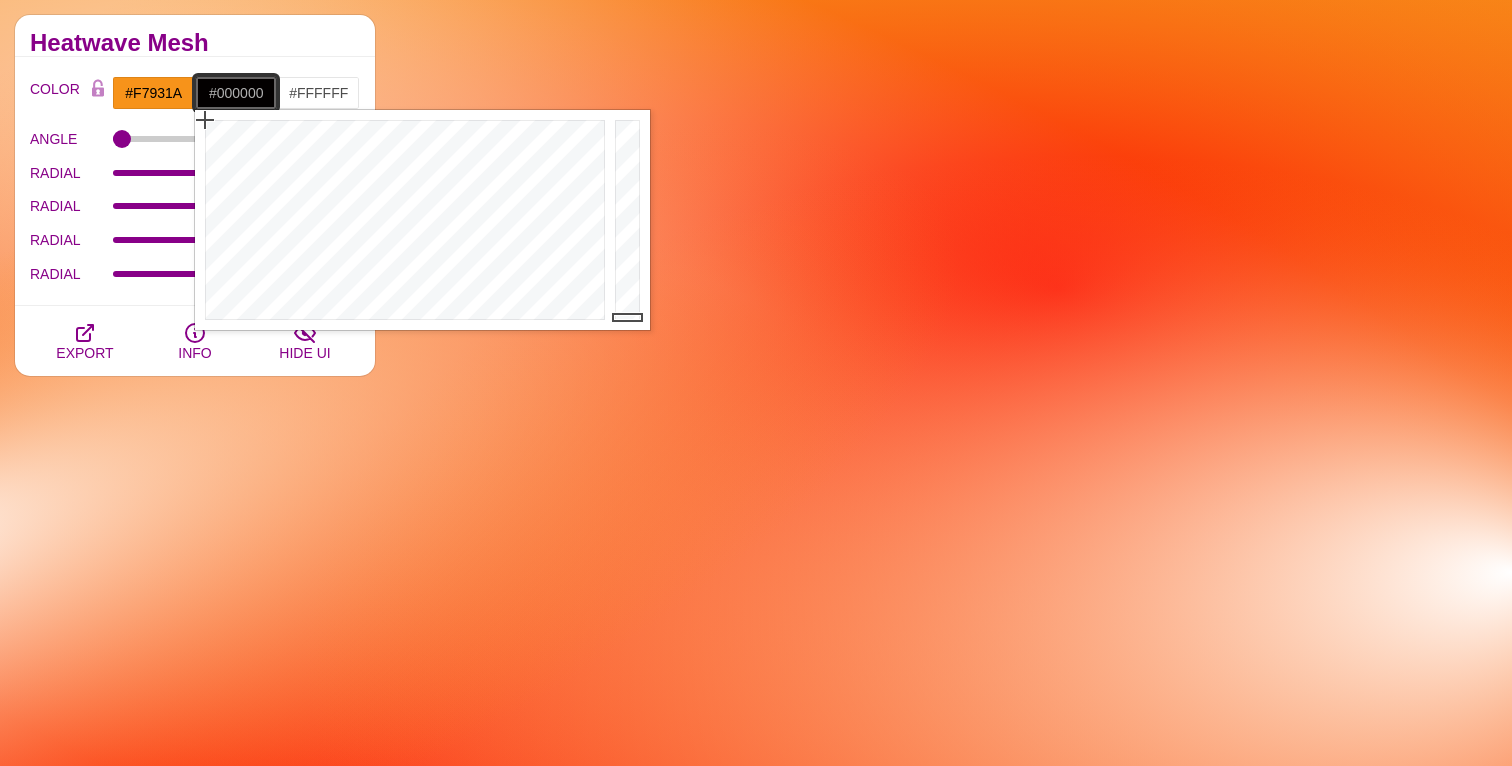 drag, startPoint x: 619, startPoint y: 288, endPoint x: 627, endPoint y: 335, distance: 47.67599 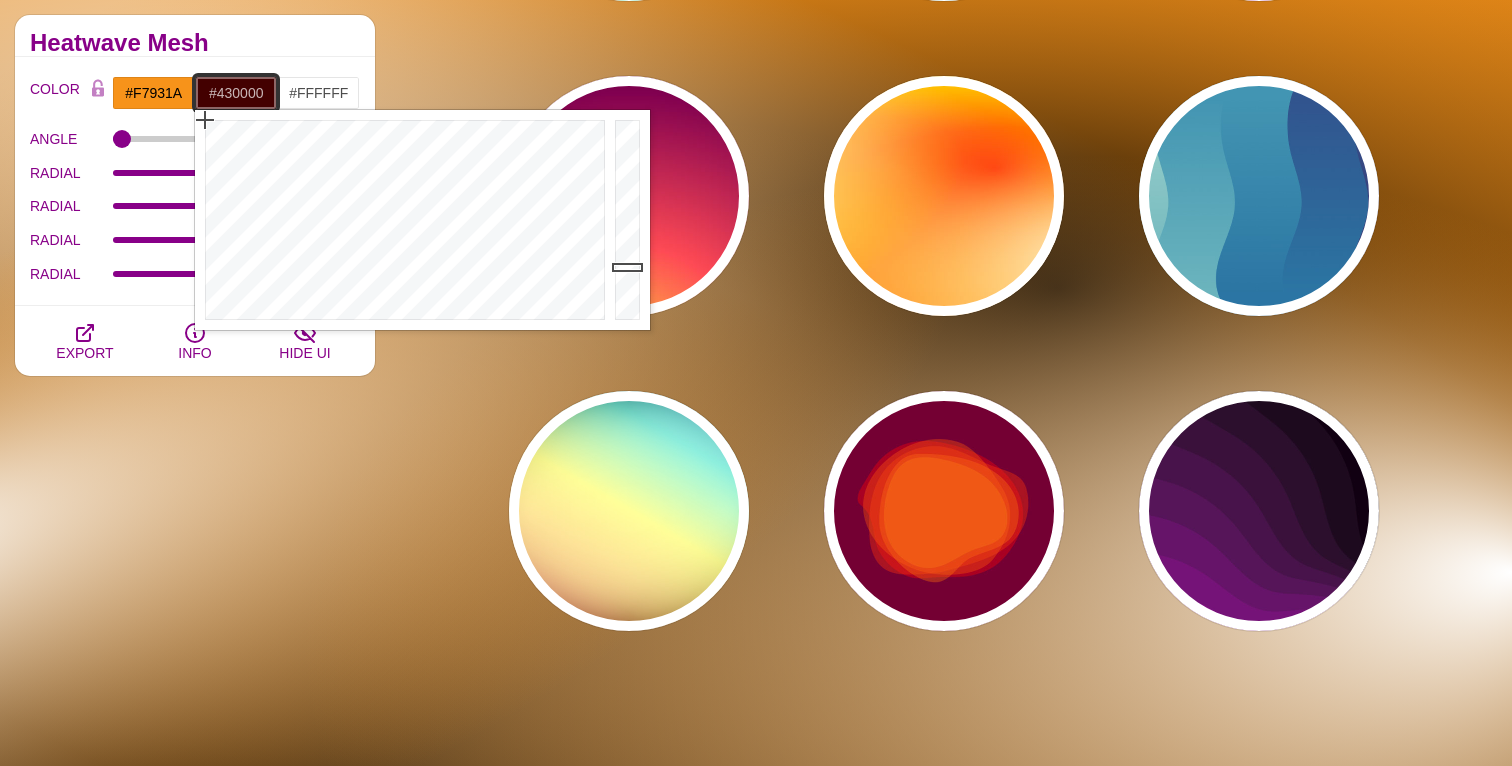 drag, startPoint x: 631, startPoint y: 315, endPoint x: 631, endPoint y: 267, distance: 48 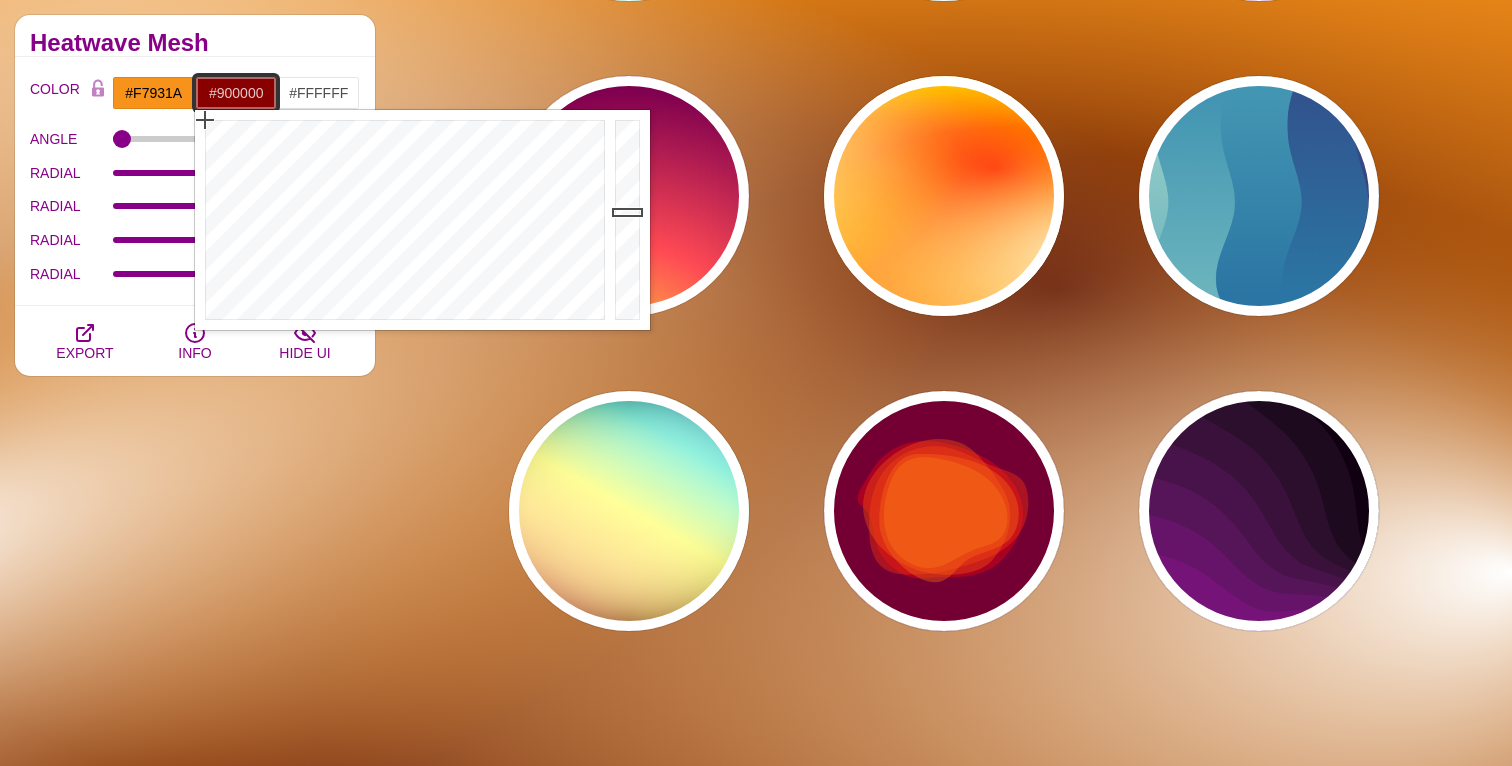 drag, startPoint x: 631, startPoint y: 267, endPoint x: 630, endPoint y: 208, distance: 59.008472 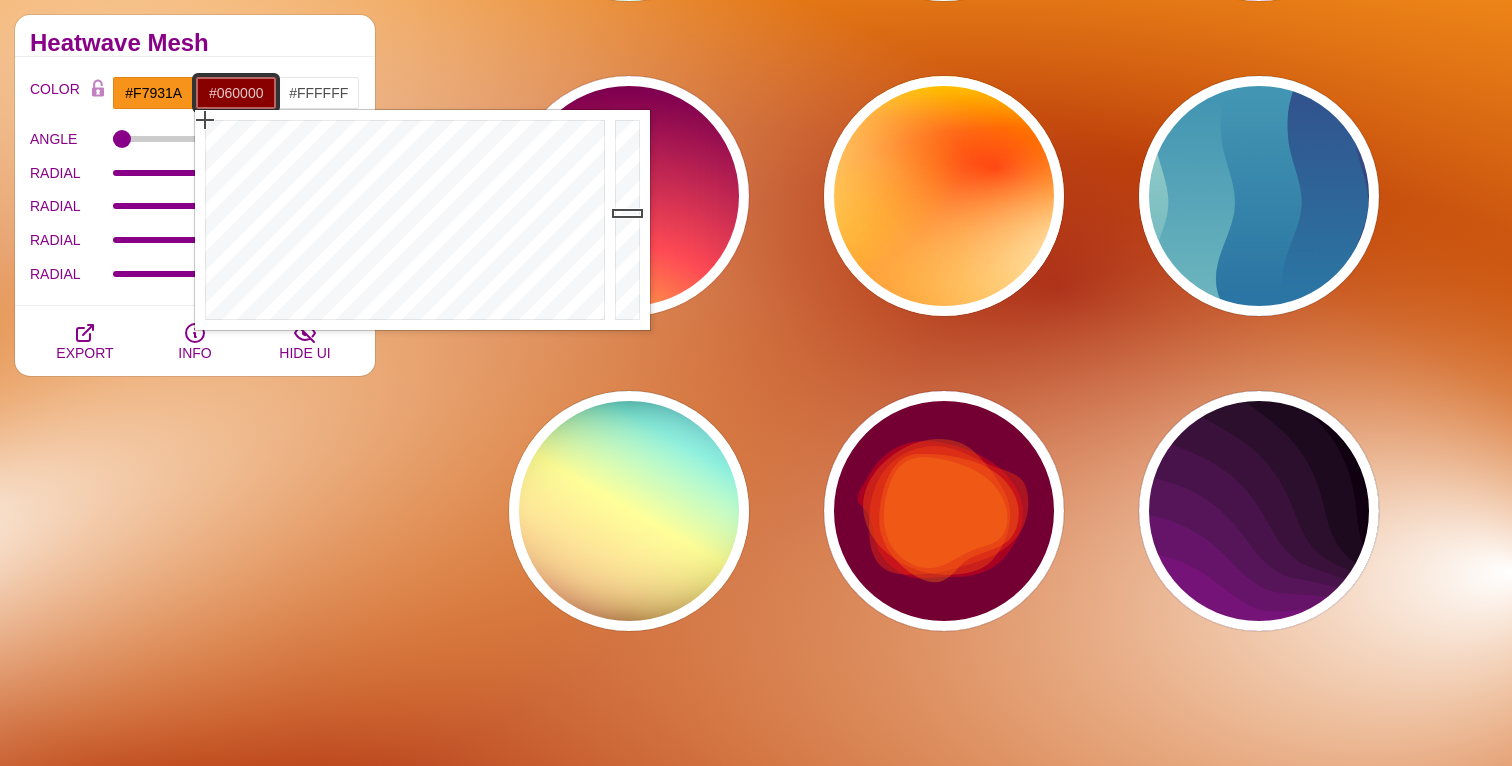 drag, startPoint x: 629, startPoint y: 207, endPoint x: 635, endPoint y: 317, distance: 110.16351 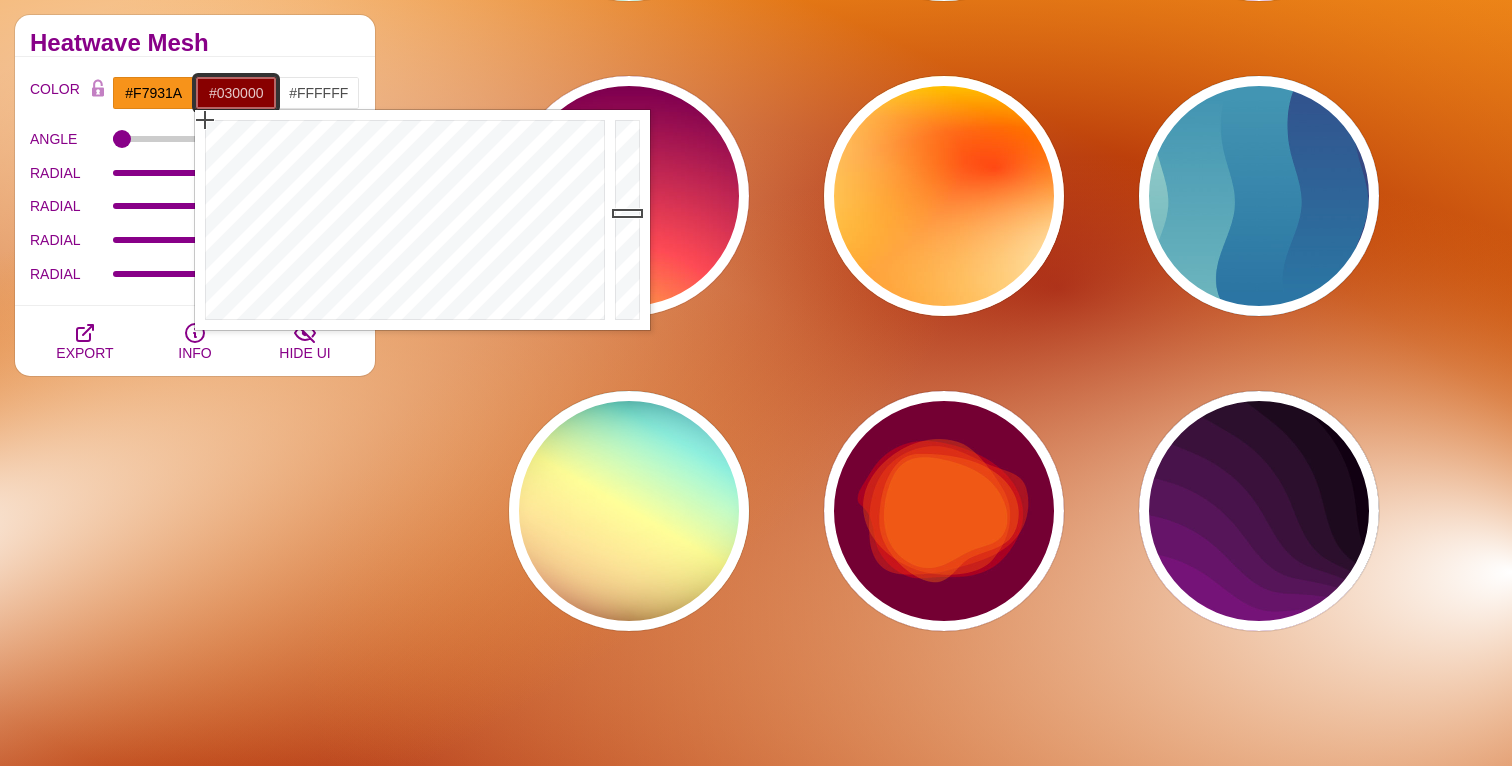 click at bounding box center (630, 220) 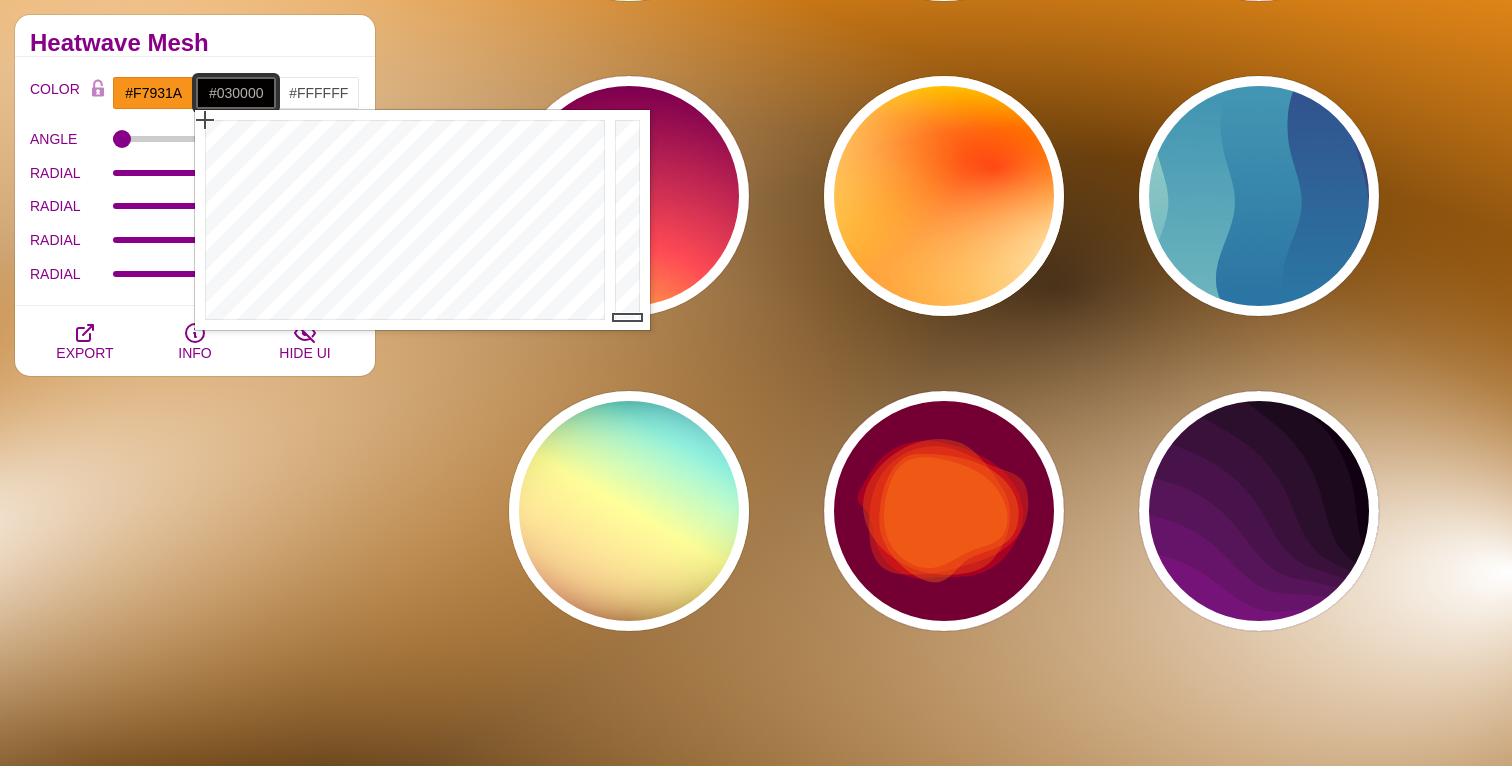 click on "#030000" at bounding box center [236, 93] 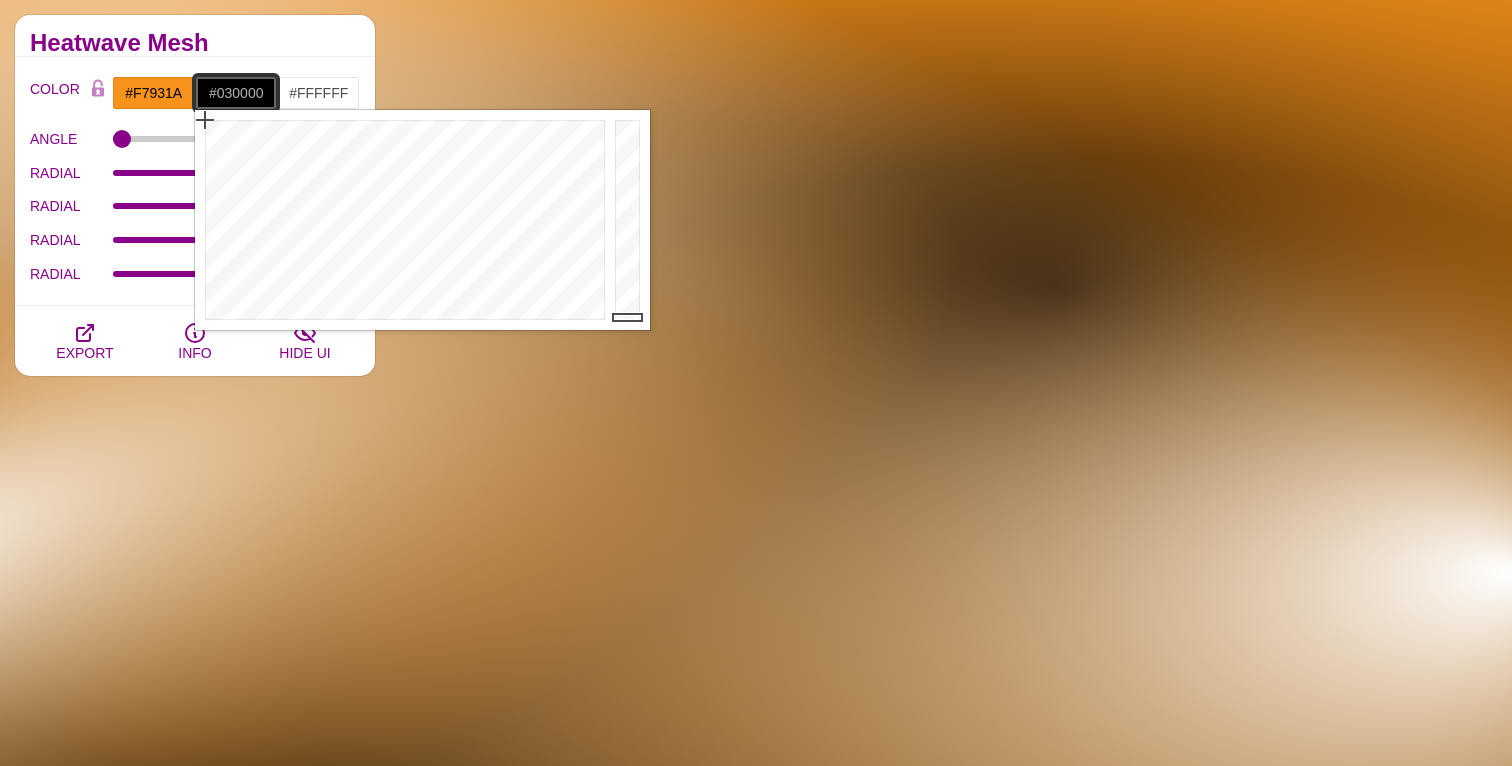 click on "#030000" at bounding box center [236, 93] 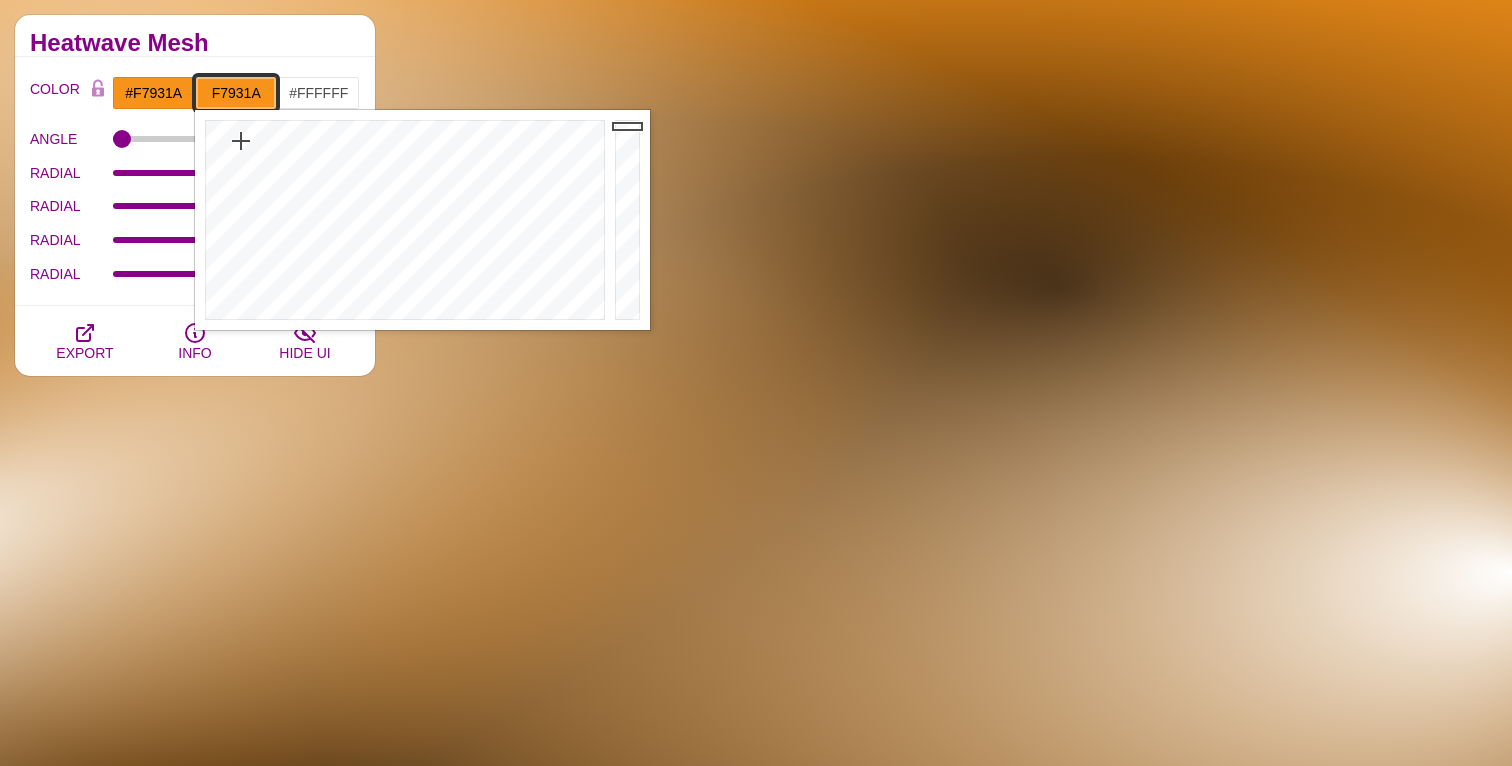 type on "#F7931A" 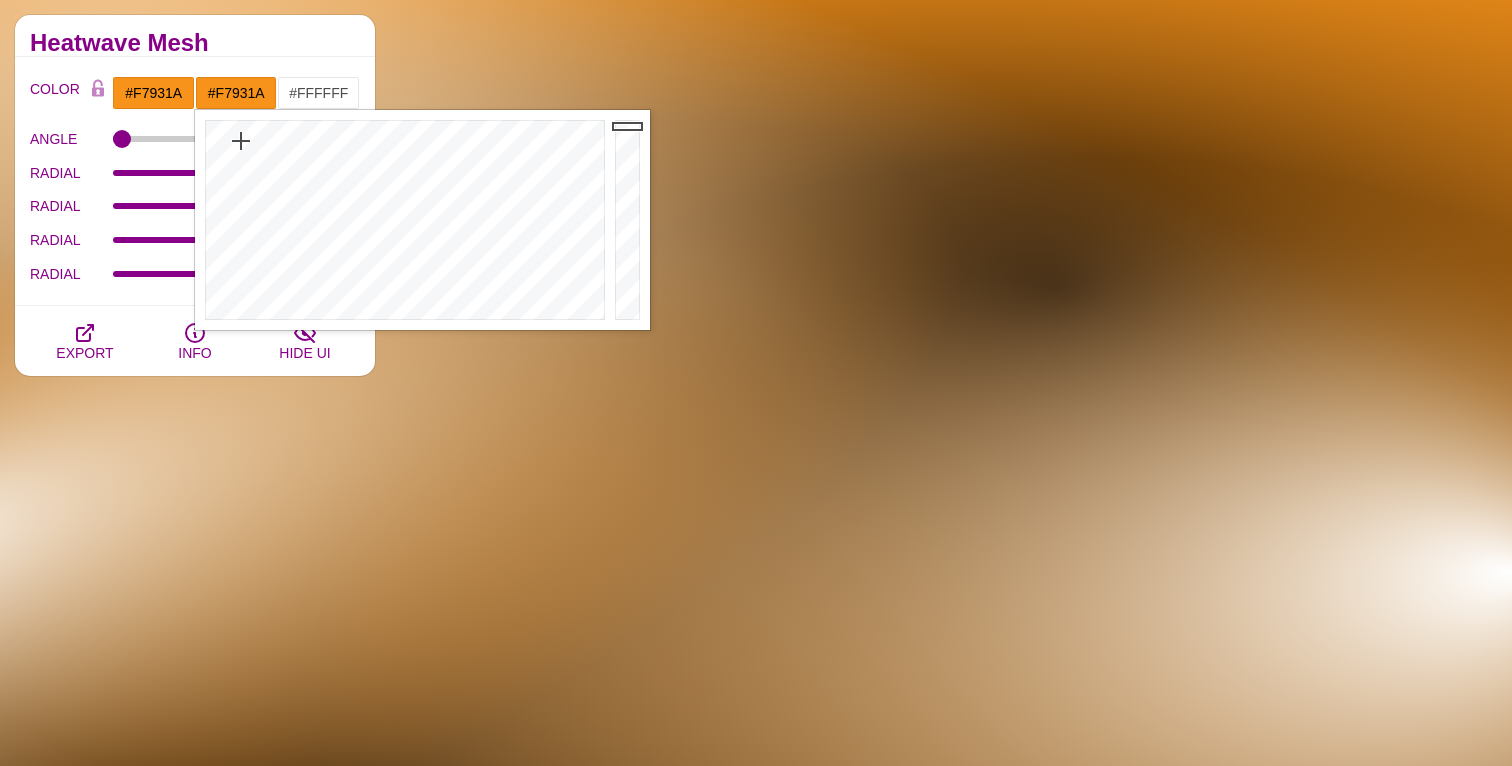click on "Heatwave Mesh" at bounding box center (195, 43) 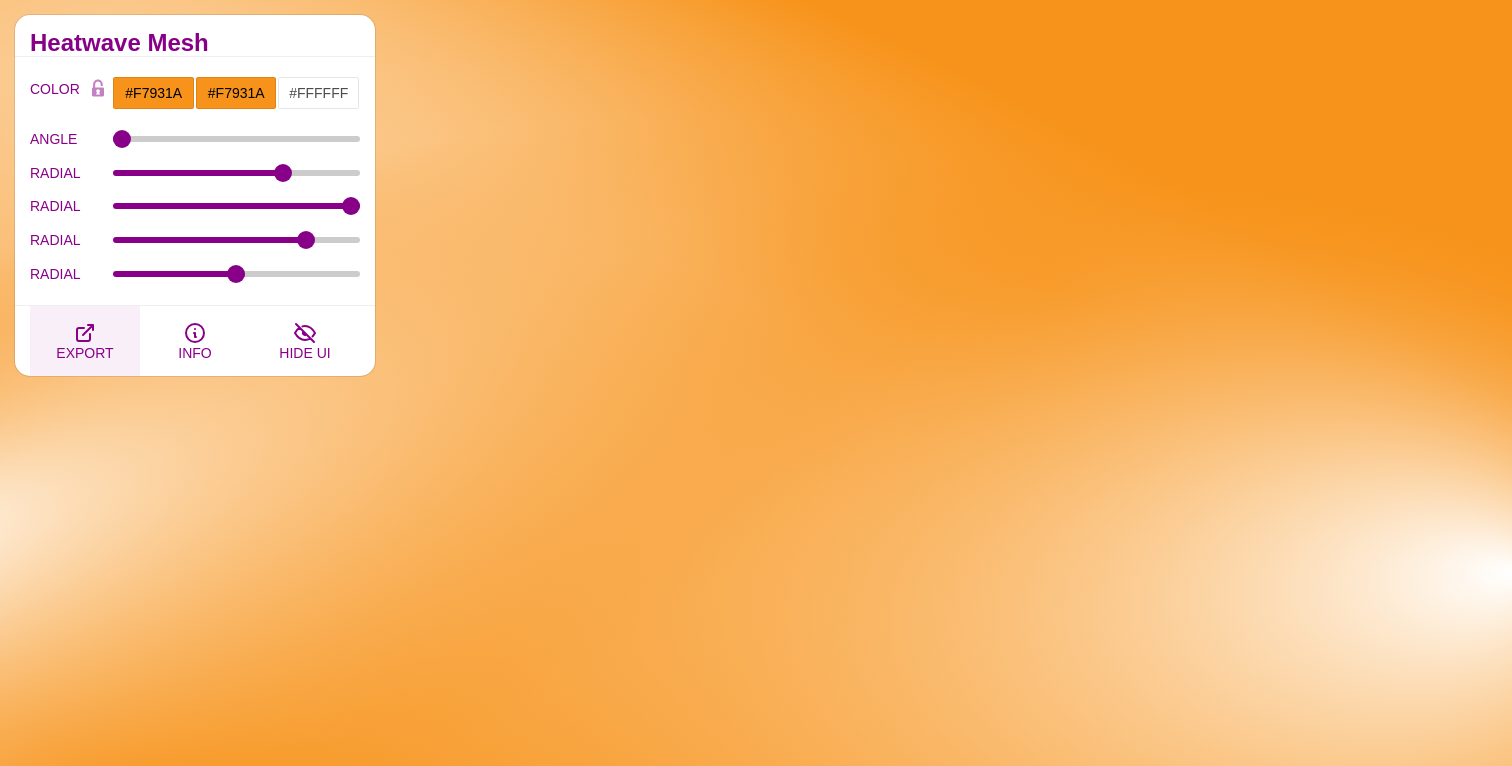 click 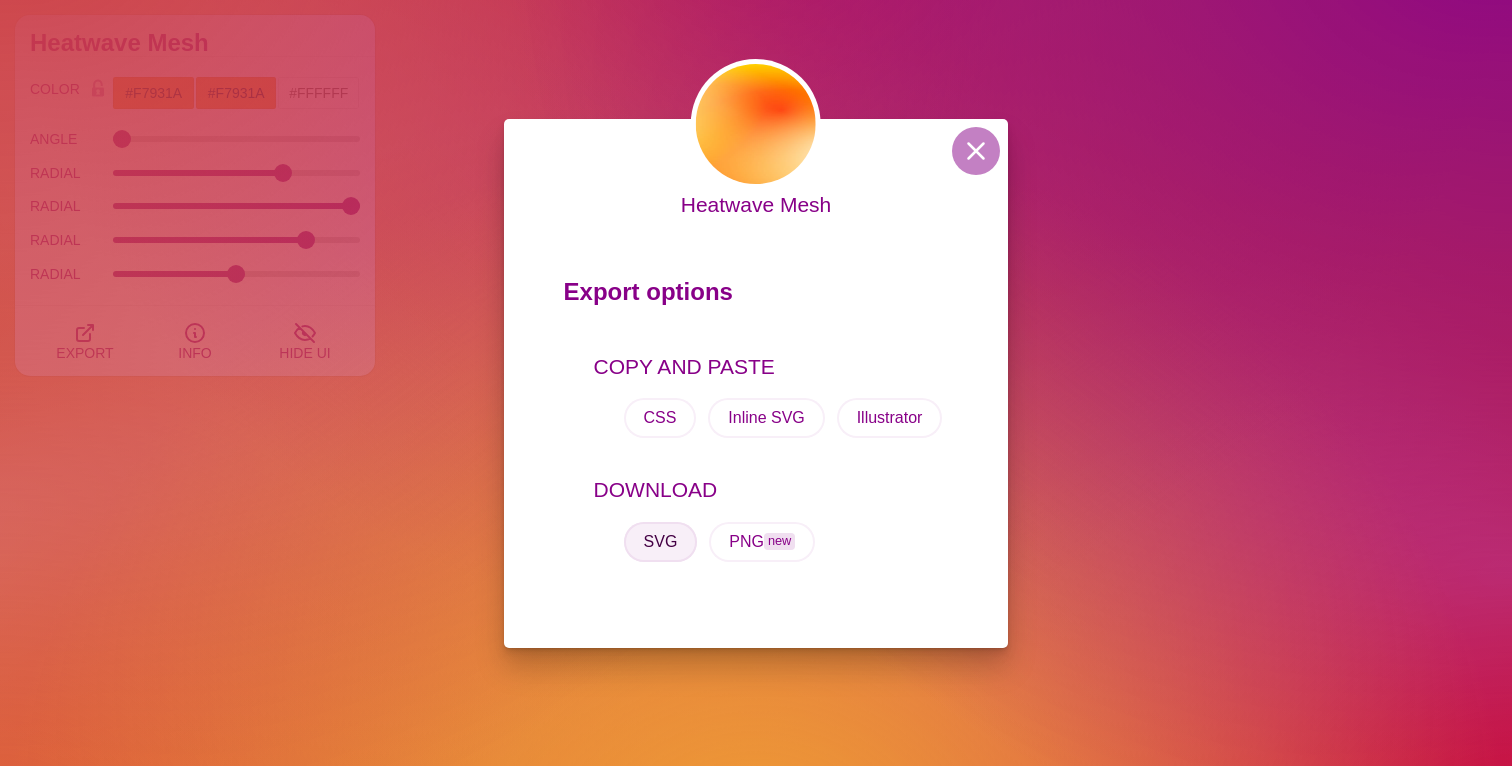 click on "SVG" at bounding box center (661, 542) 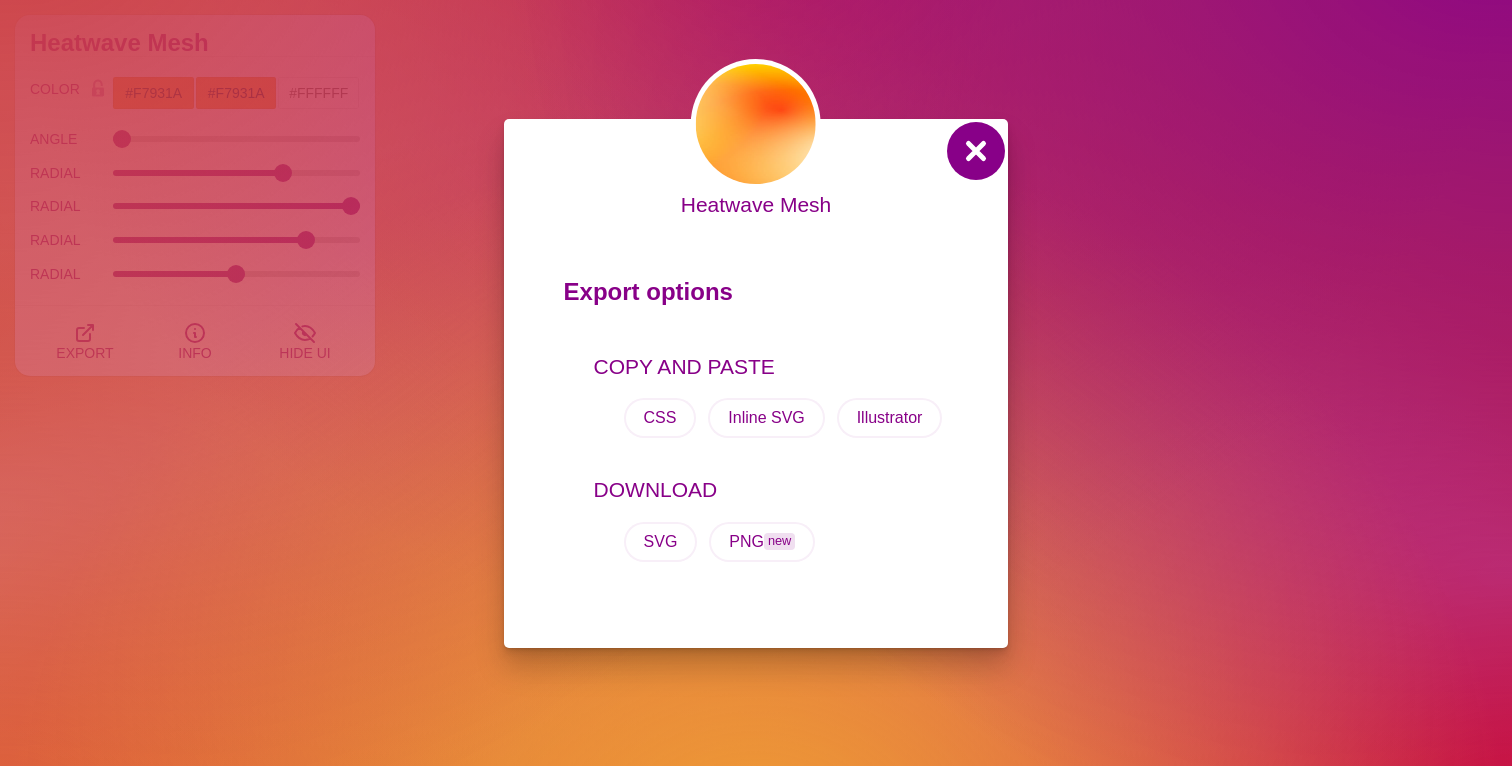 click at bounding box center (976, 151) 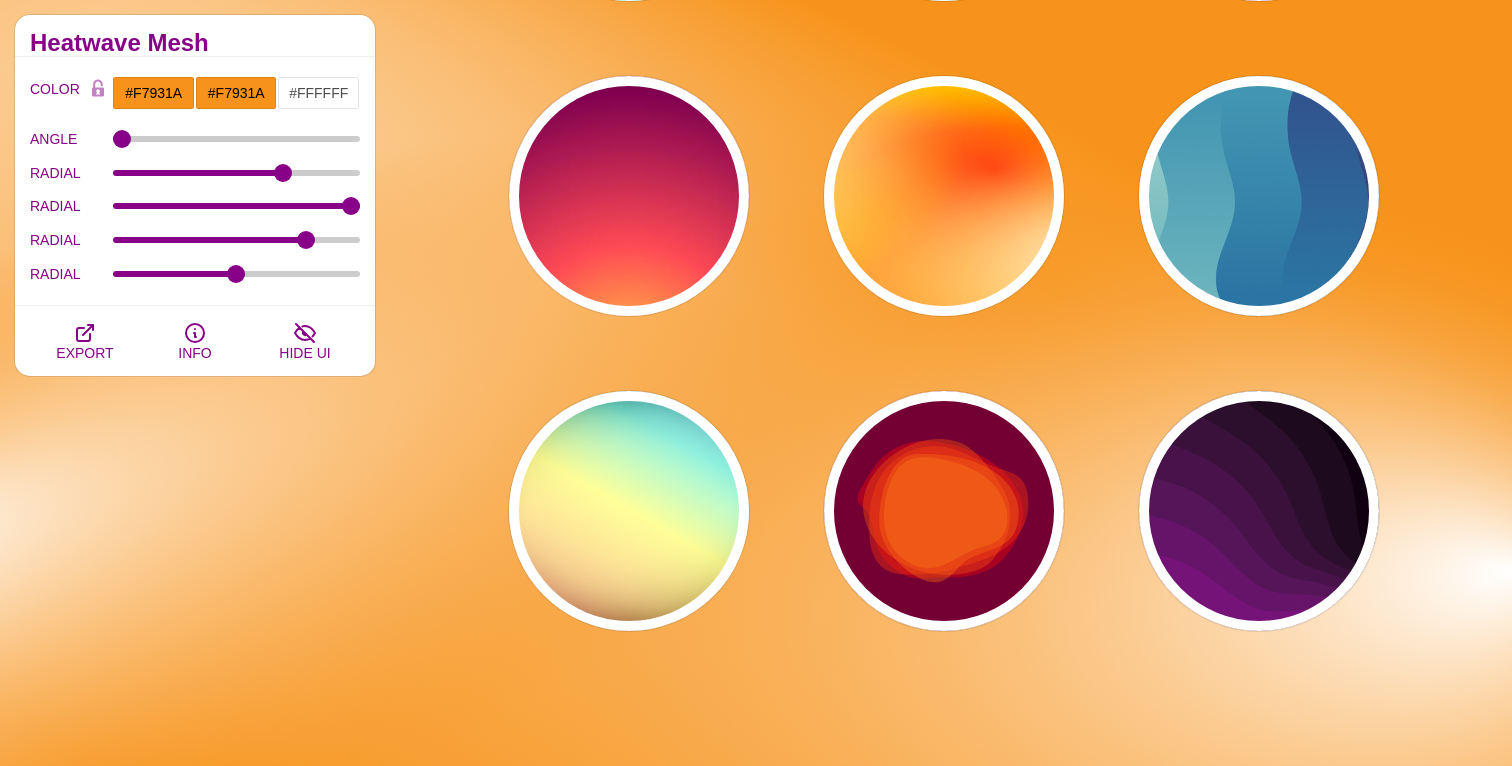 click on "PREVIEW PREVIEW PREVIEW PREVIEW PREVIEW PREVIEW PREVIEW PREVIEW PREVIEW PREVIEW PREVIEW PREVIEW PREVIEW PREVIEW PREVIEW PREVIEW PREVIEW PREVIEW PREVIEW PREVIEW PREVIEW PREVIEW PREVIEW PREVIEW PREVIEW PREVIEW PREVIEW PREVIEW PREVIEW PREVIEW PREVIEW PREVIEW PREVIEW PREVIEW PREVIEW PREVIEW PREVIEW PREVIEW PREVIEW PREVIEW PREVIEW PREVIEW PREVIEW PREVIEW PREVIEW PREVIEW PREVIEW PREVIEW PREVIEW PREVIEW PREVIEW PREVIEW PREVIEW PREVIEW PREVIEW PREVIEW PREVIEW PREVIEW PREVIEW PREVIEW PREVIEW PREVIEW PREVIEW PREVIEW PREVIEW PREVIEW PREVIEW PREVIEW PREVIEW PREVIEW PREVIEW PREVIEW PREVIEW PREVIEW PREVIEW PREVIEW PREVIEW PREVIEW PREVIEW PREVIEW PREVIEW PREVIEW PREVIEW PREVIEW PREVIEW PREVIEW PREVIEW PREVIEW PREVIEW PREVIEW PREVIEW PREVIEW PREVIEW PREVIEW PREVIEW PREVIEW PREVIEW PREVIEW PREVIEW PREVIEW PREVIEW PREVIEW PREVIEW PREVIEW PREVIEW PREVIEW PREVIEW PREVIEW PREVIEW PREVIEW PREVIEW" at bounding box center [951, -5159] 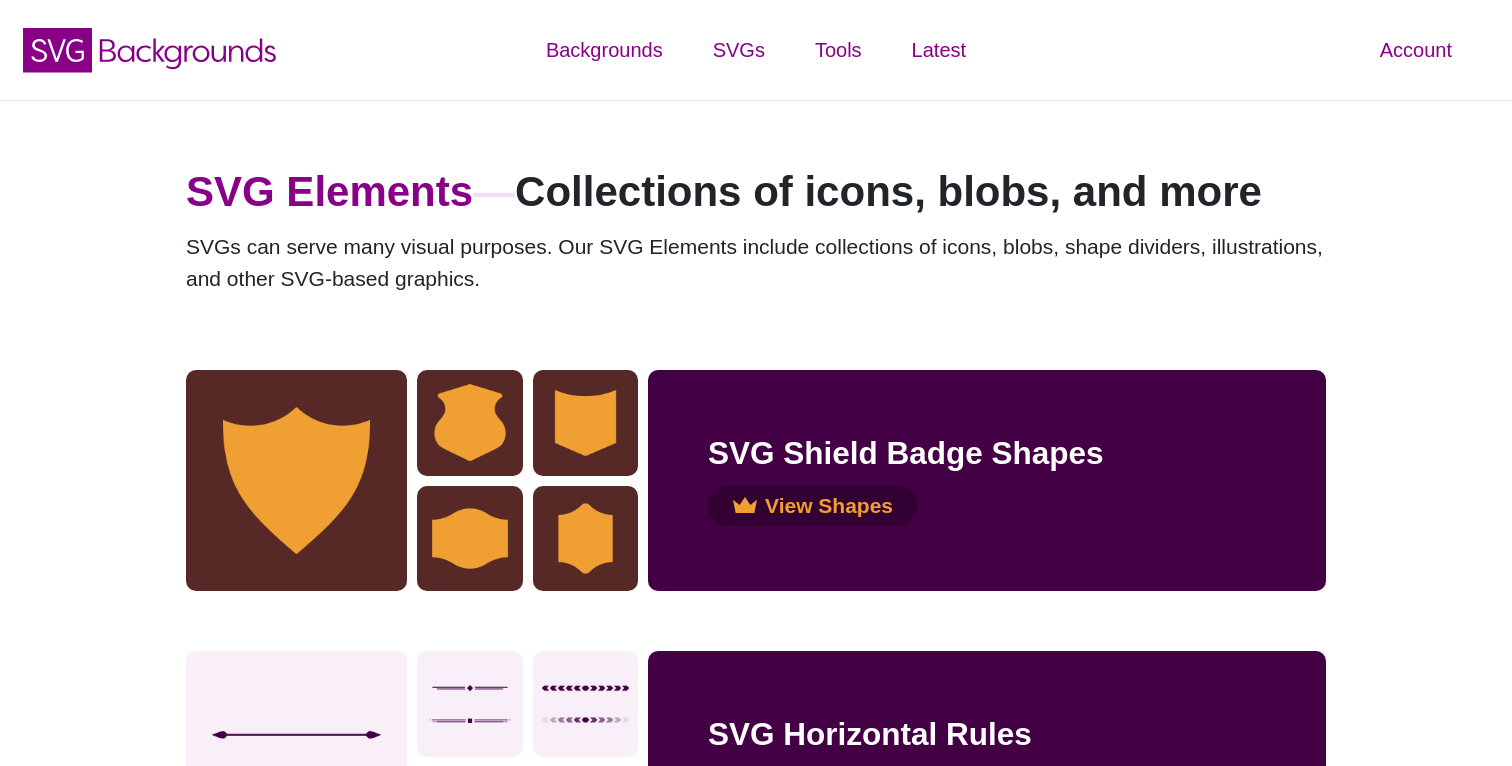scroll, scrollTop: 0, scrollLeft: 0, axis: both 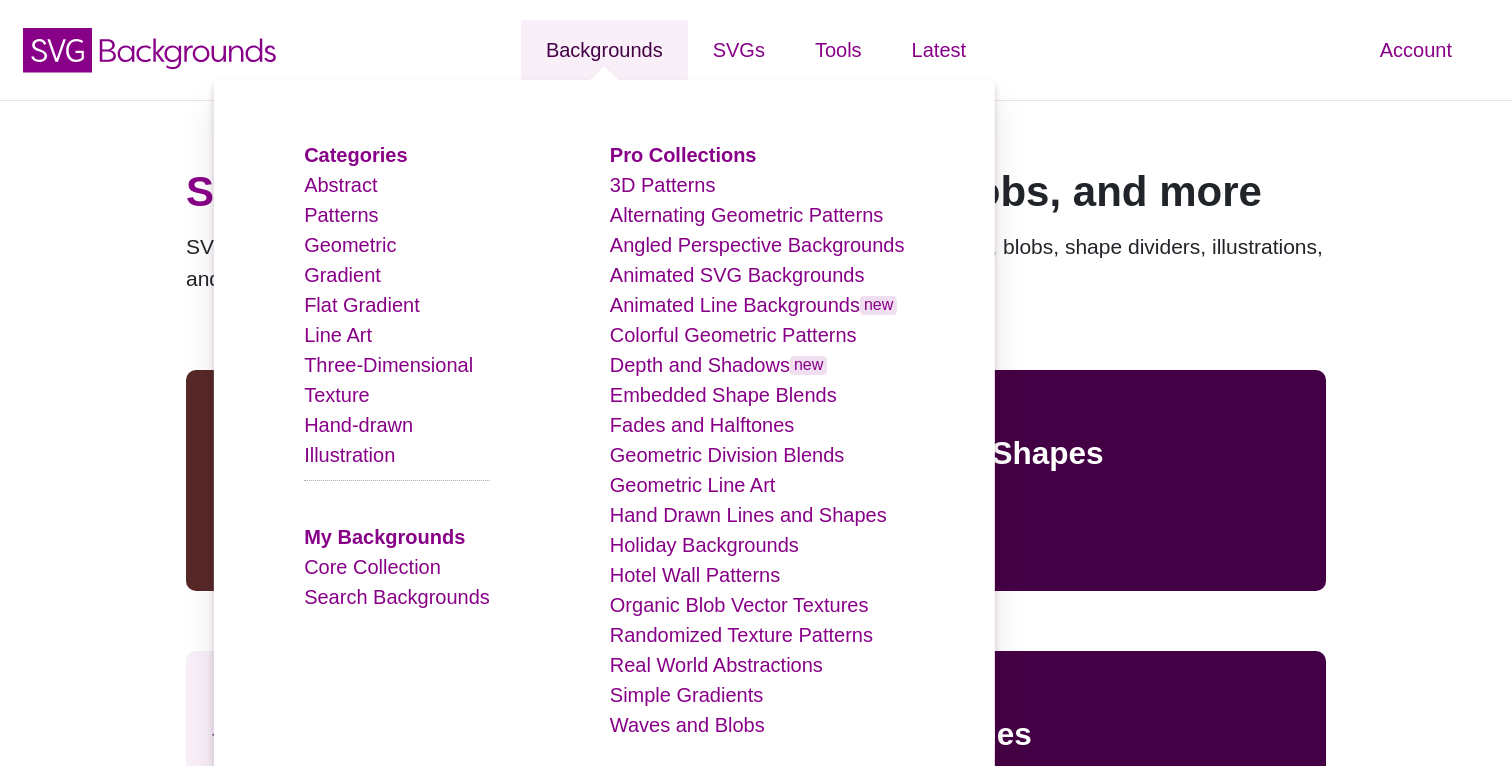 click on "Backgrounds" at bounding box center (604, 50) 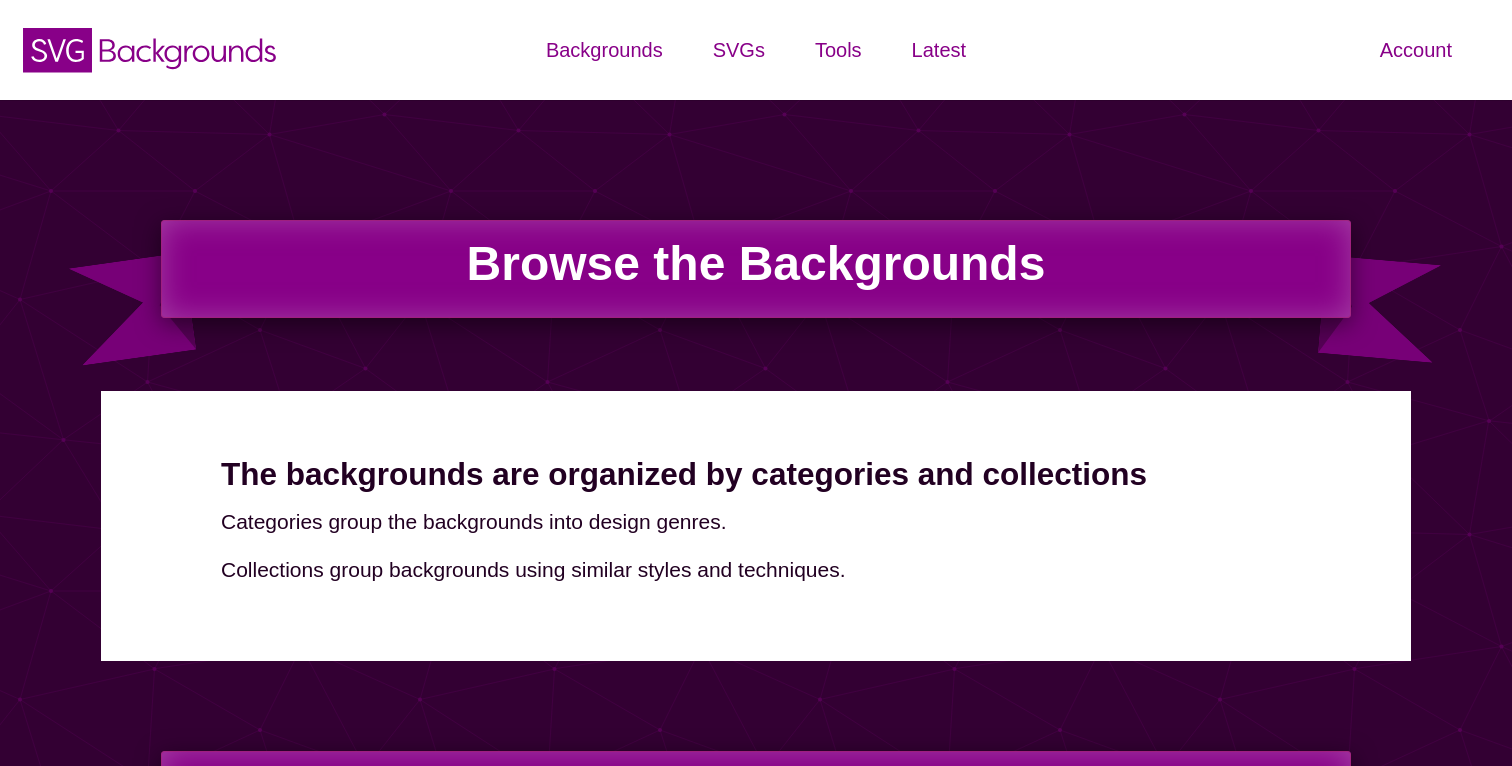 scroll, scrollTop: 0, scrollLeft: 0, axis: both 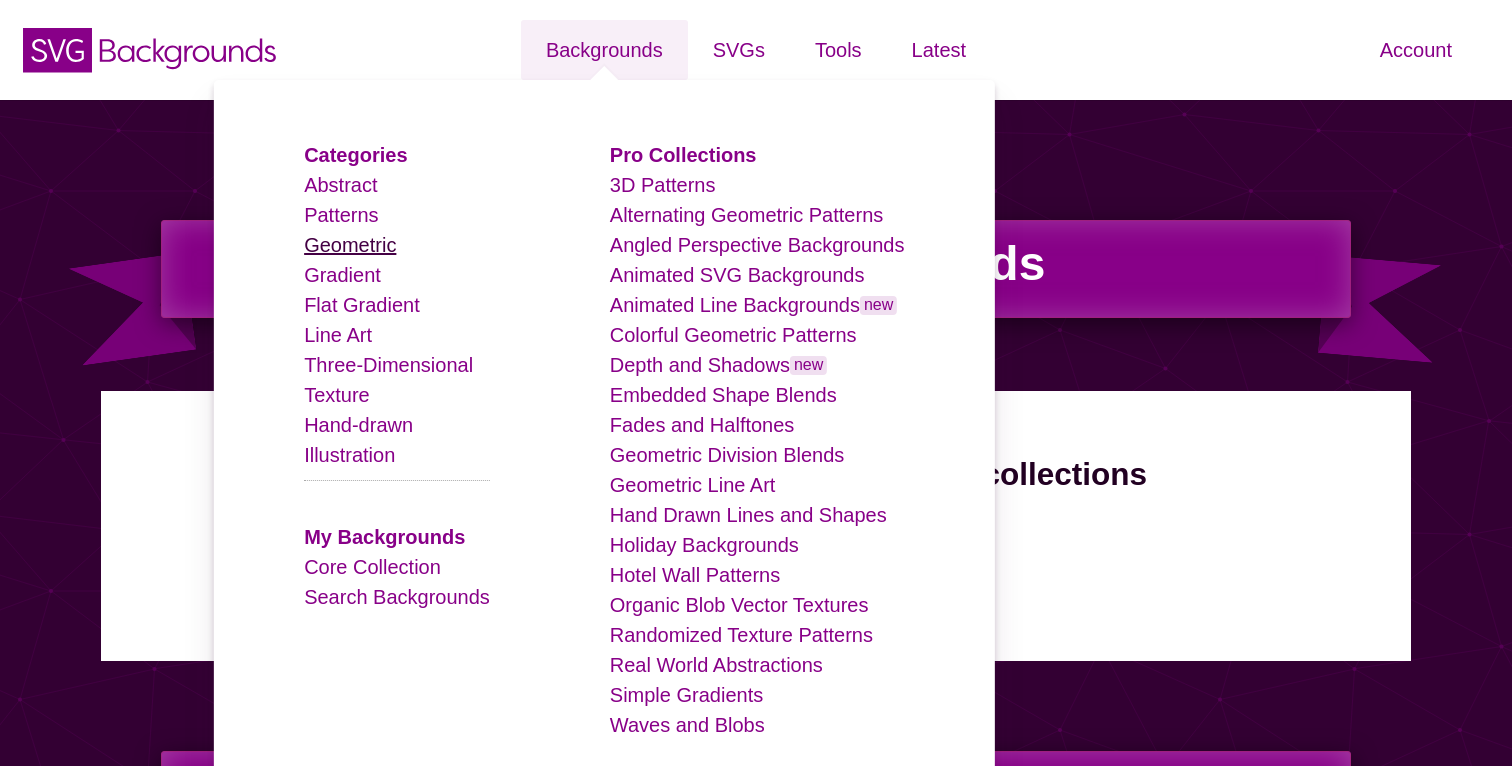 click on "Geometric" at bounding box center (350, 245) 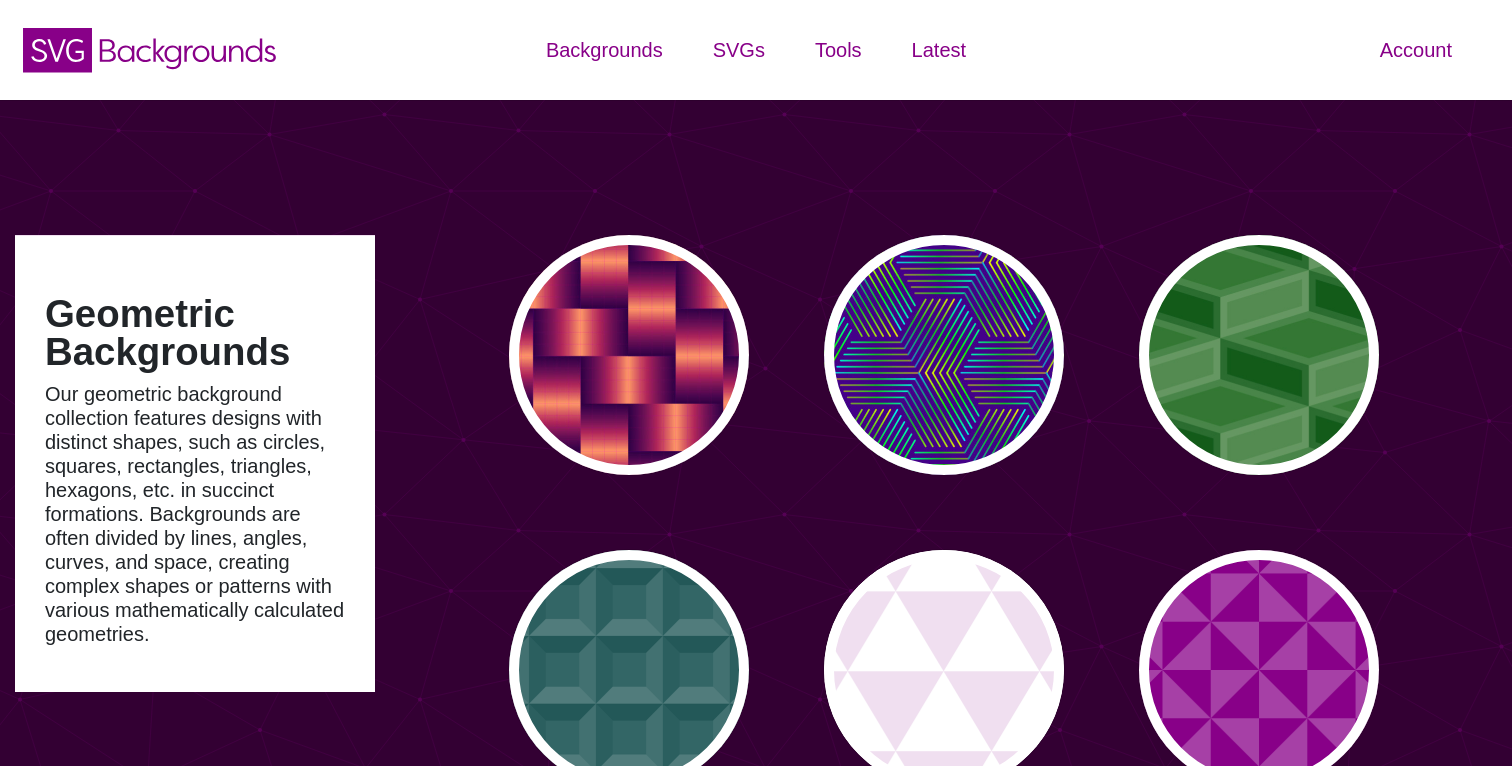 scroll, scrollTop: 0, scrollLeft: 0, axis: both 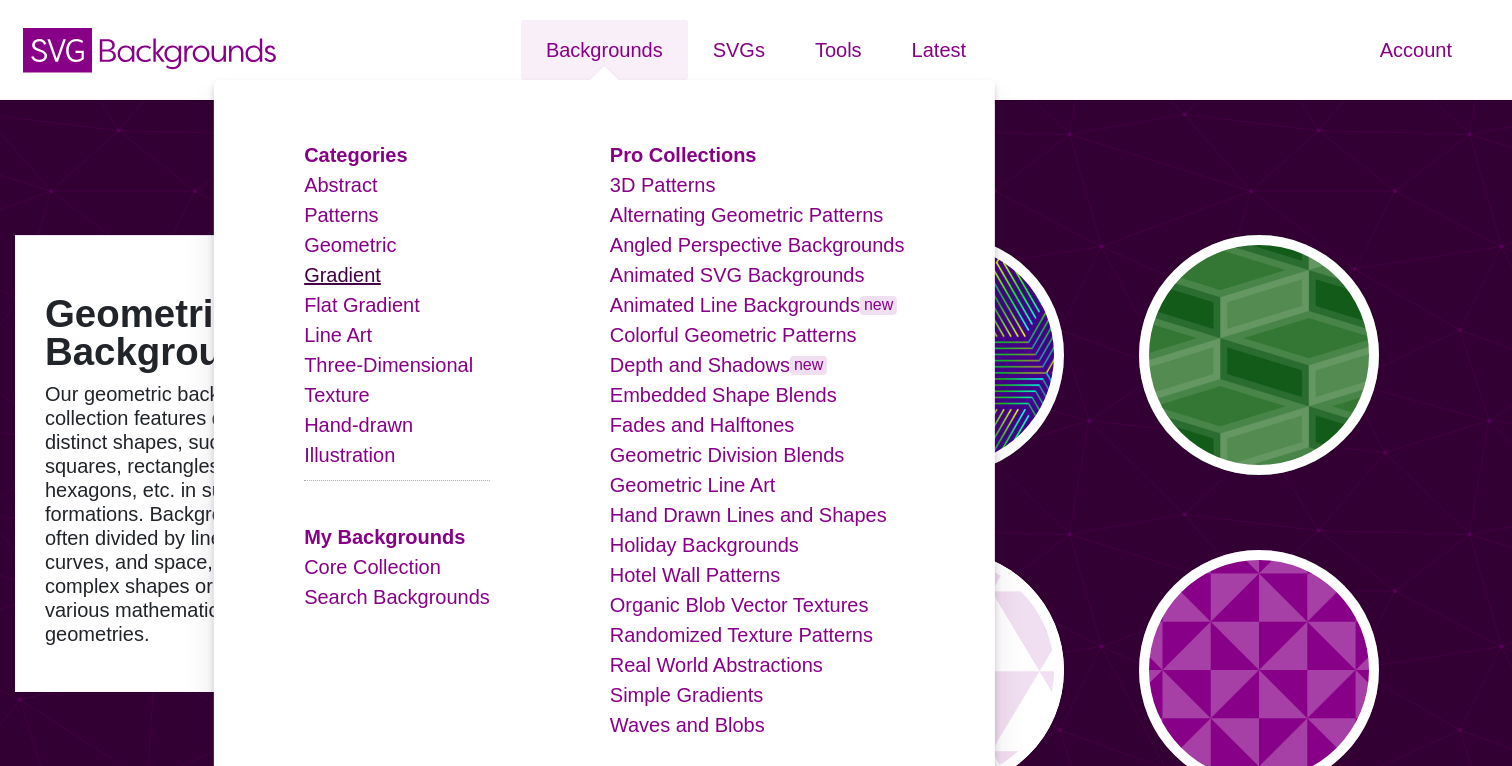 click on "Gradient" at bounding box center (342, 275) 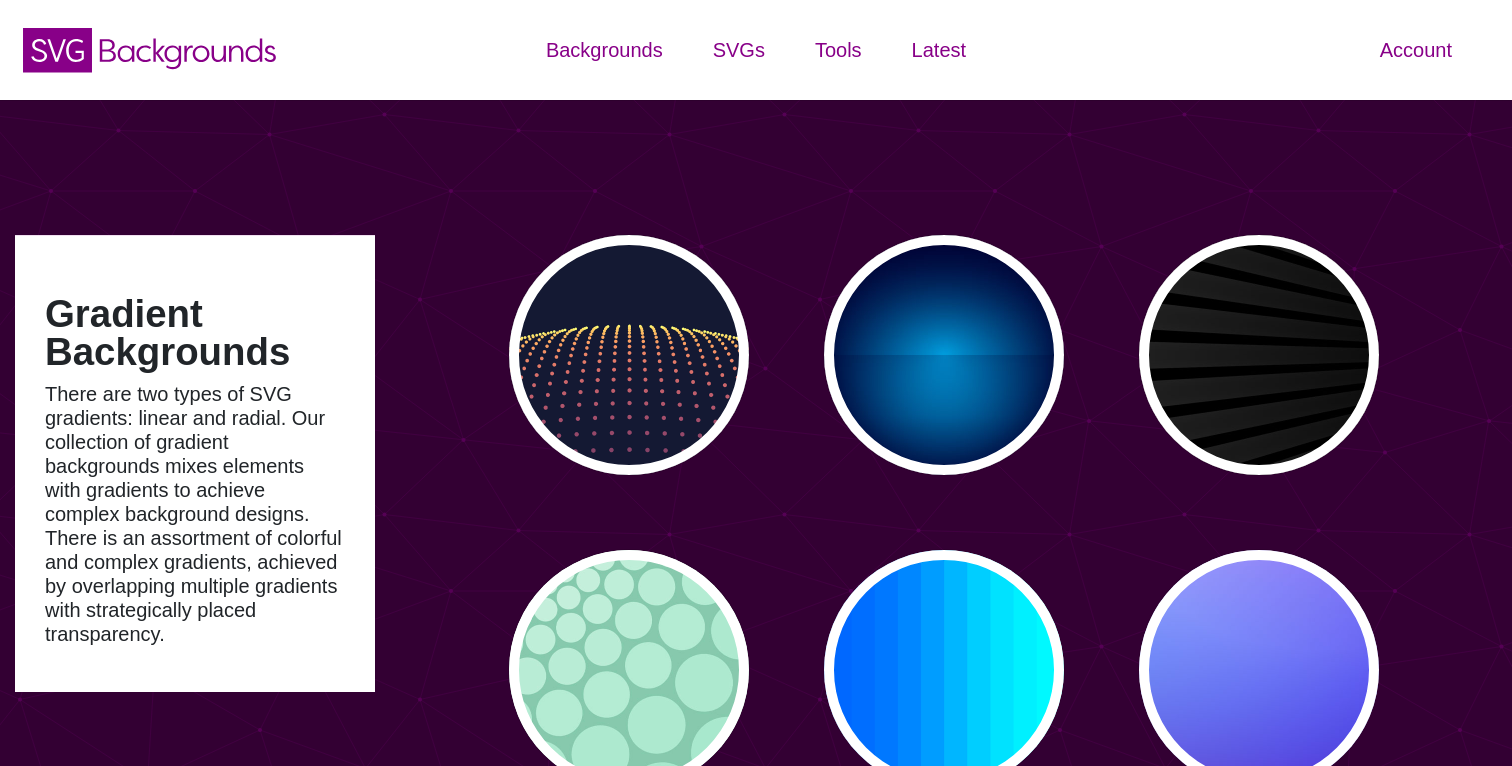 scroll, scrollTop: 0, scrollLeft: 0, axis: both 